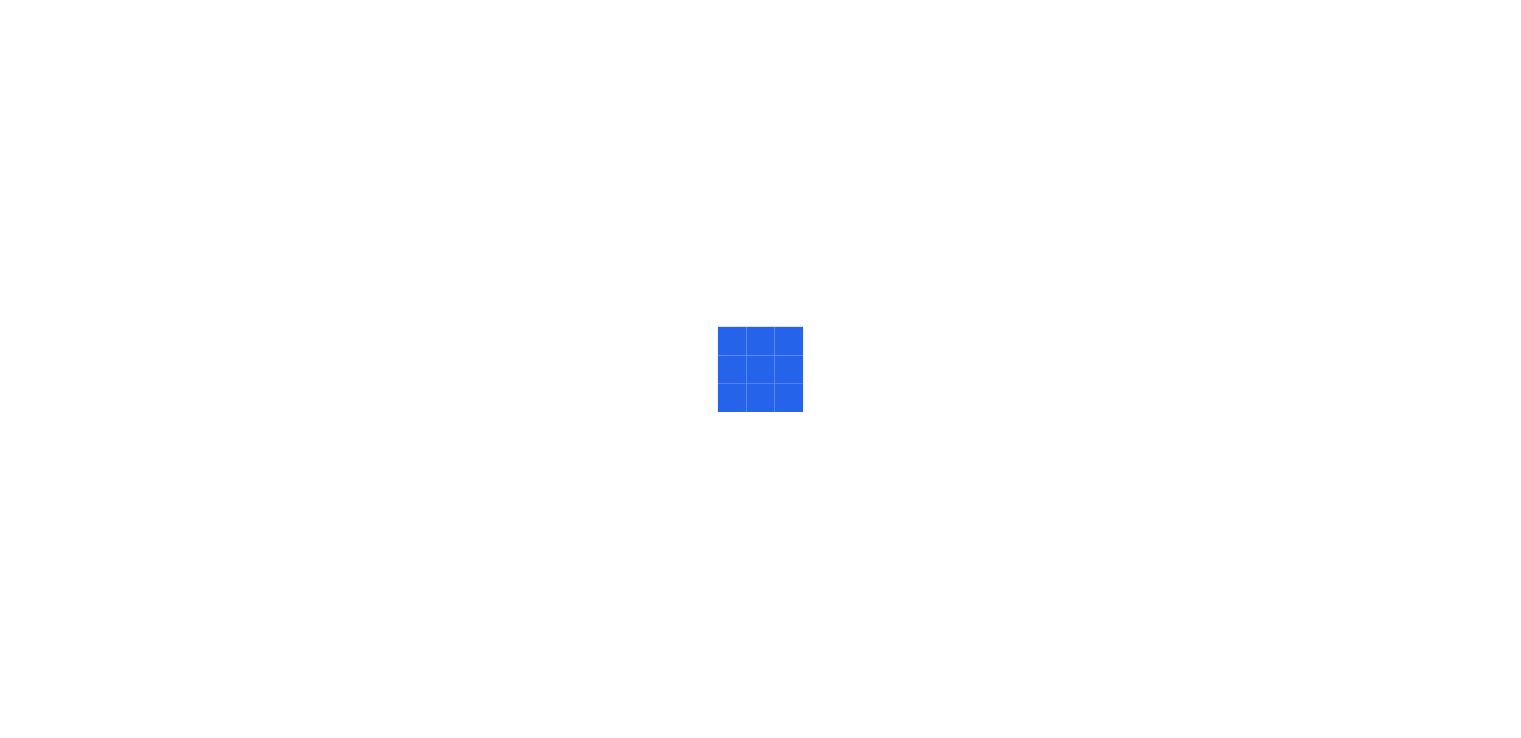 scroll, scrollTop: 0, scrollLeft: 0, axis: both 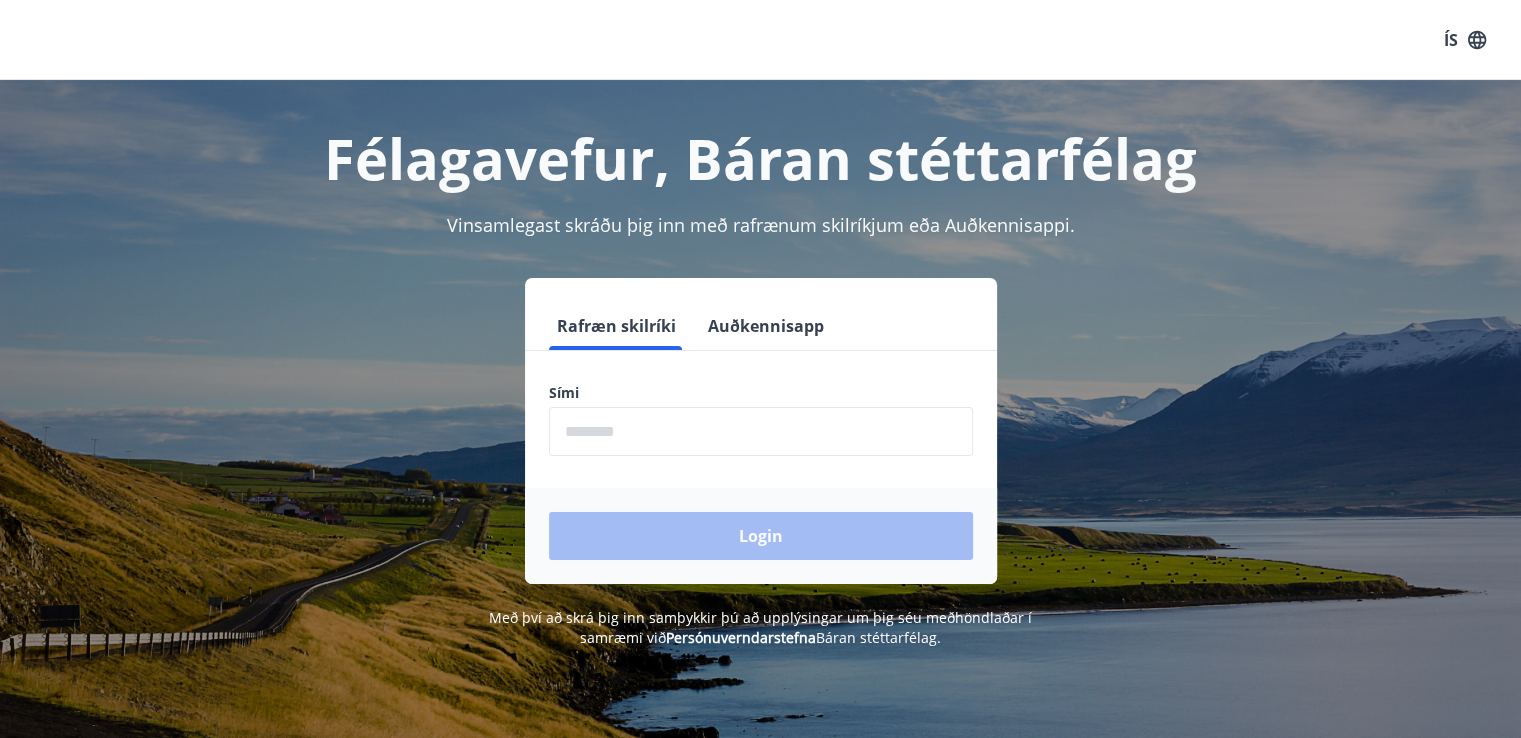 click at bounding box center [761, 431] 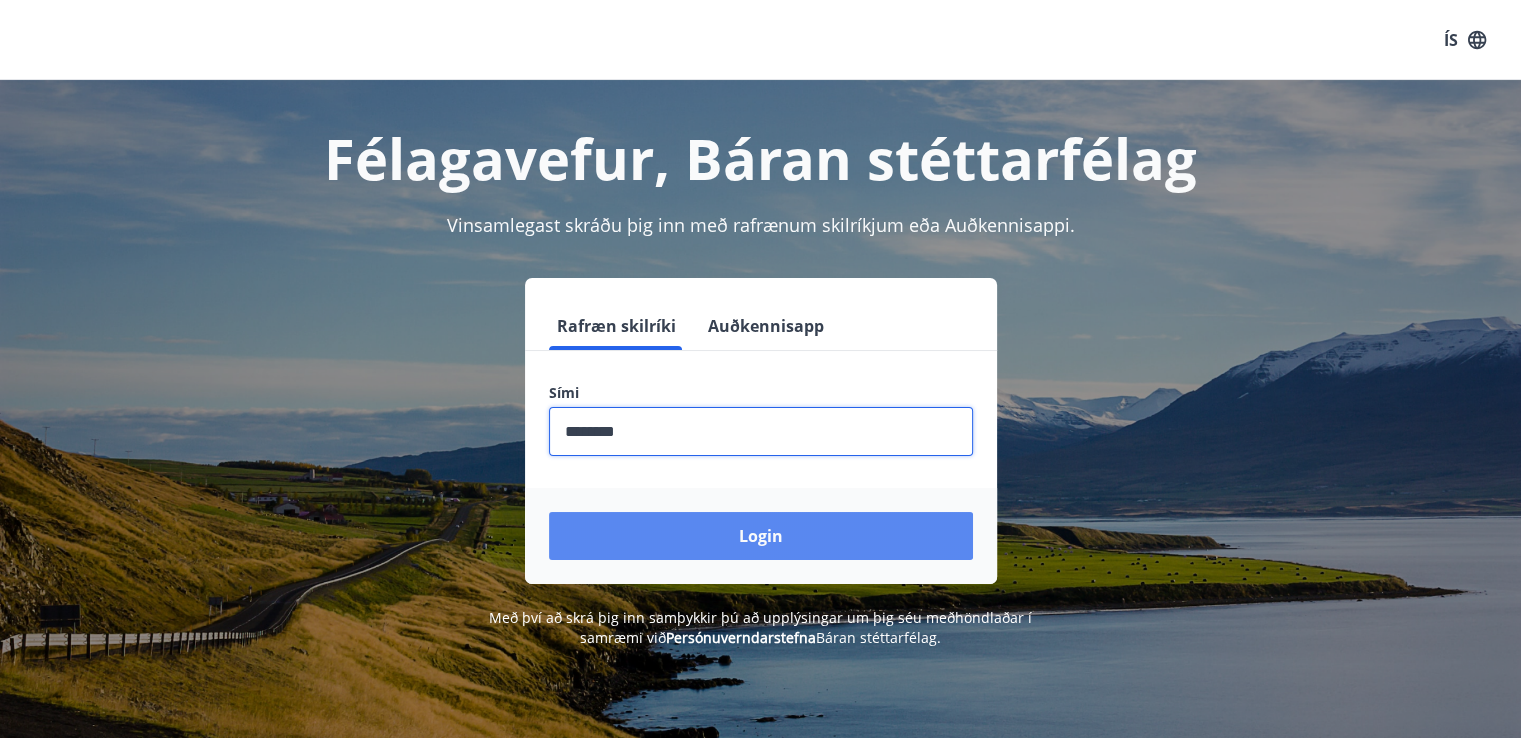 type on "********" 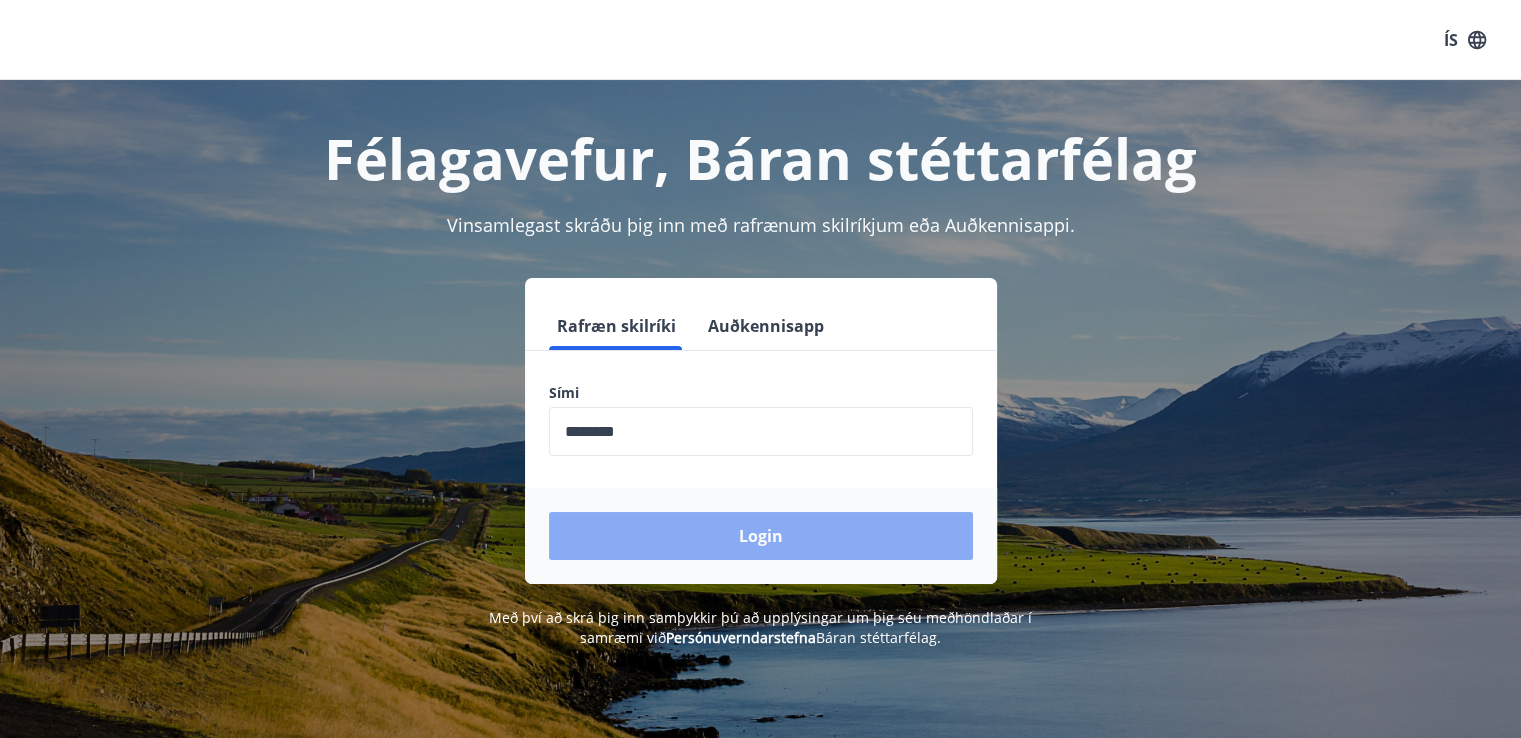 click on "Login" at bounding box center (761, 536) 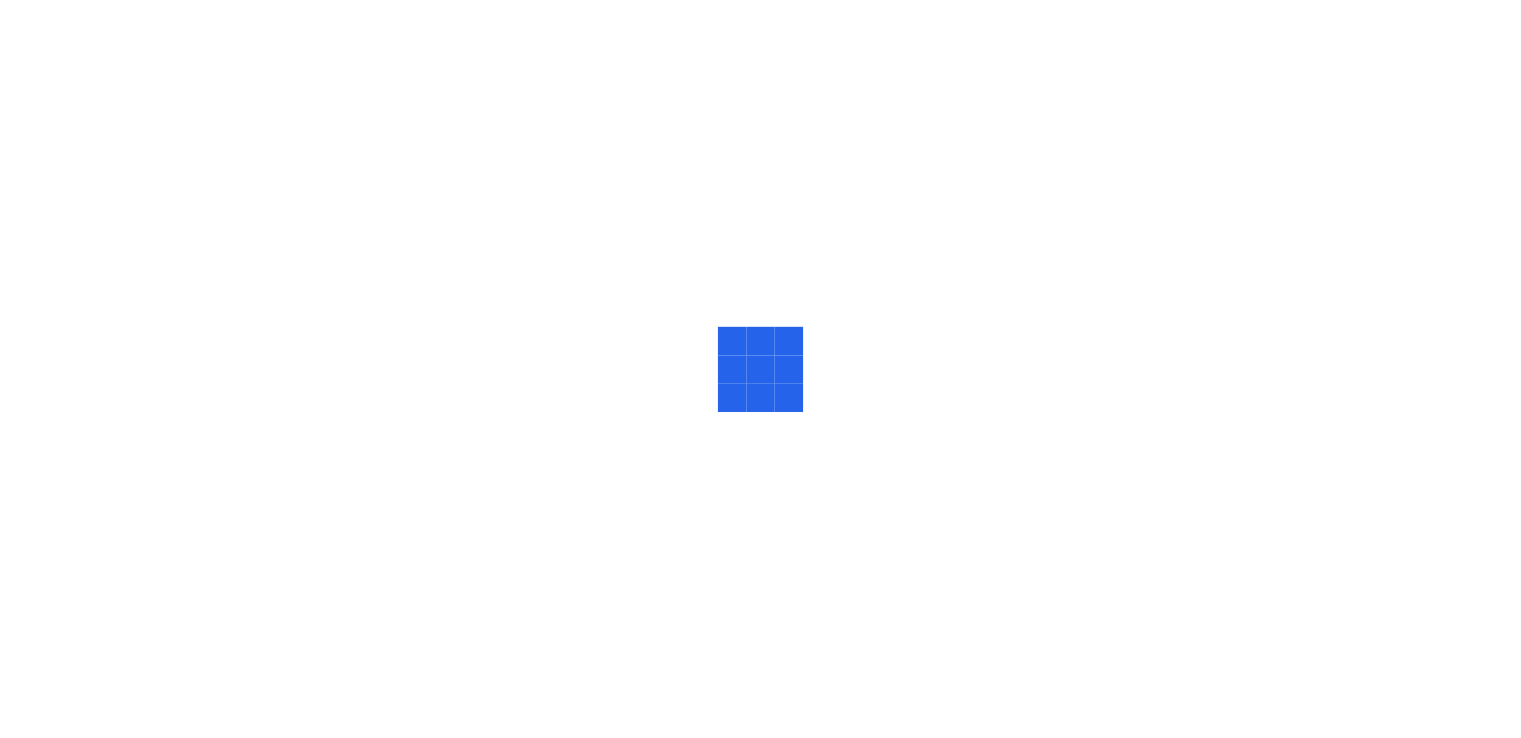 scroll, scrollTop: 0, scrollLeft: 0, axis: both 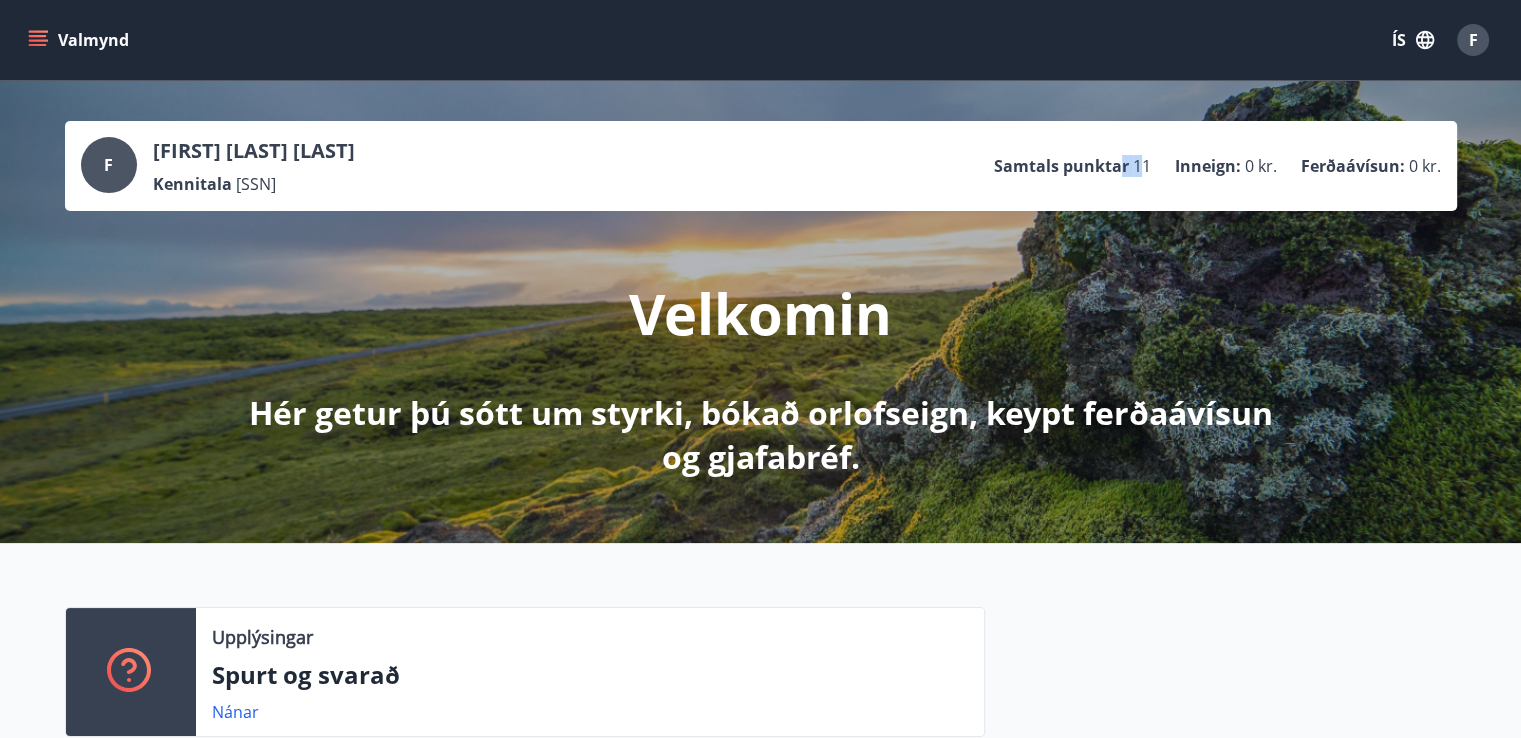 drag, startPoint x: 1145, startPoint y: 162, endPoint x: 1125, endPoint y: 162, distance: 20 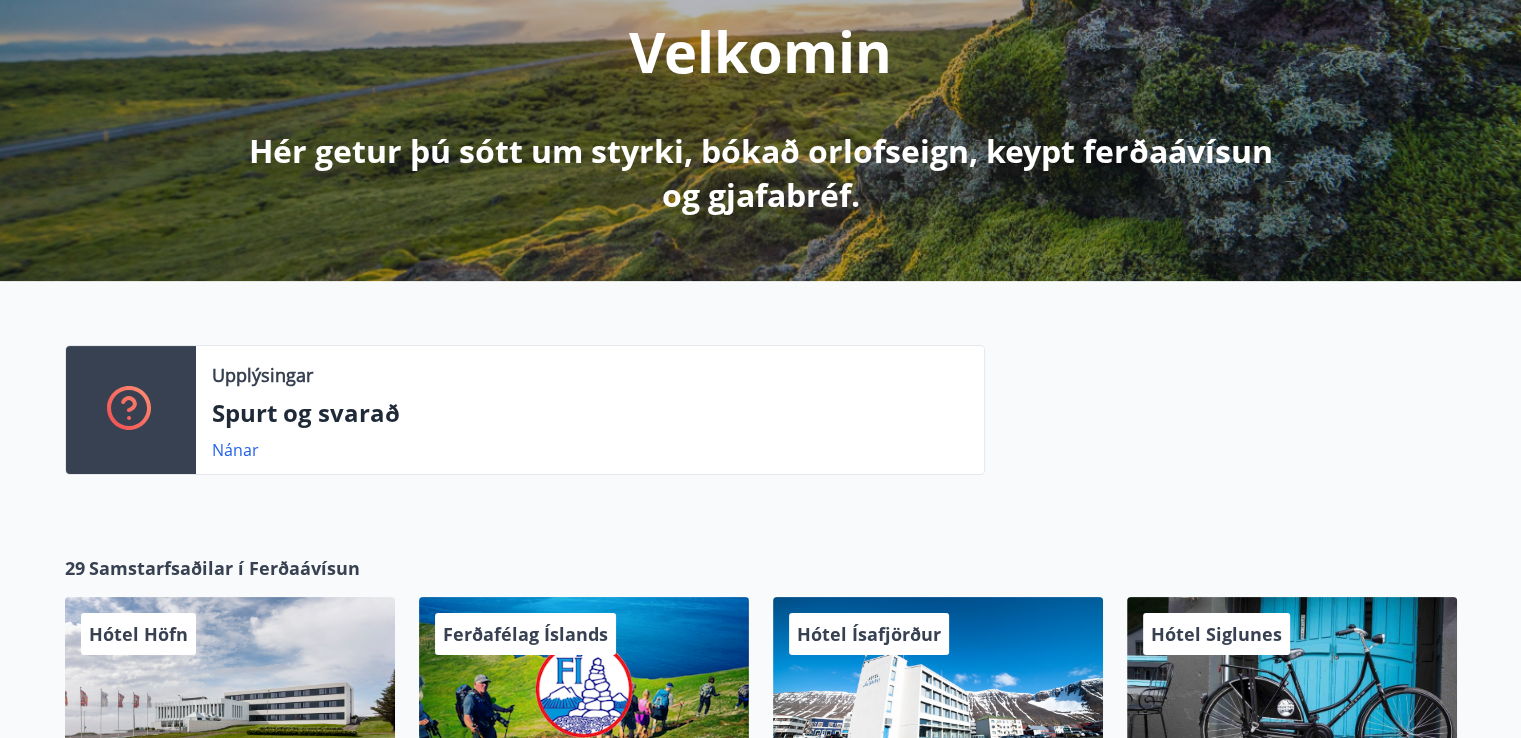 scroll, scrollTop: 0, scrollLeft: 0, axis: both 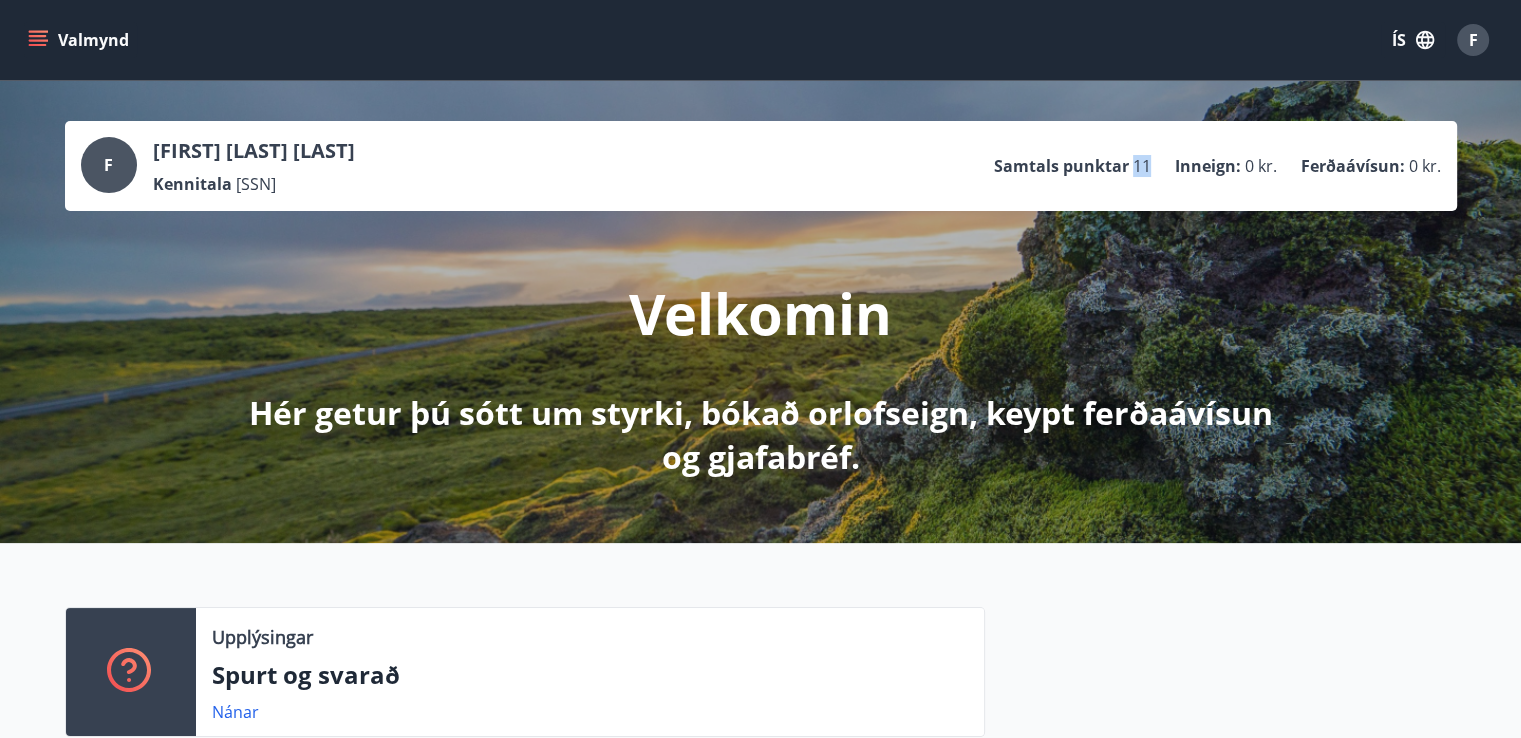 drag, startPoint x: 1137, startPoint y: 165, endPoint x: 1150, endPoint y: 165, distance: 13 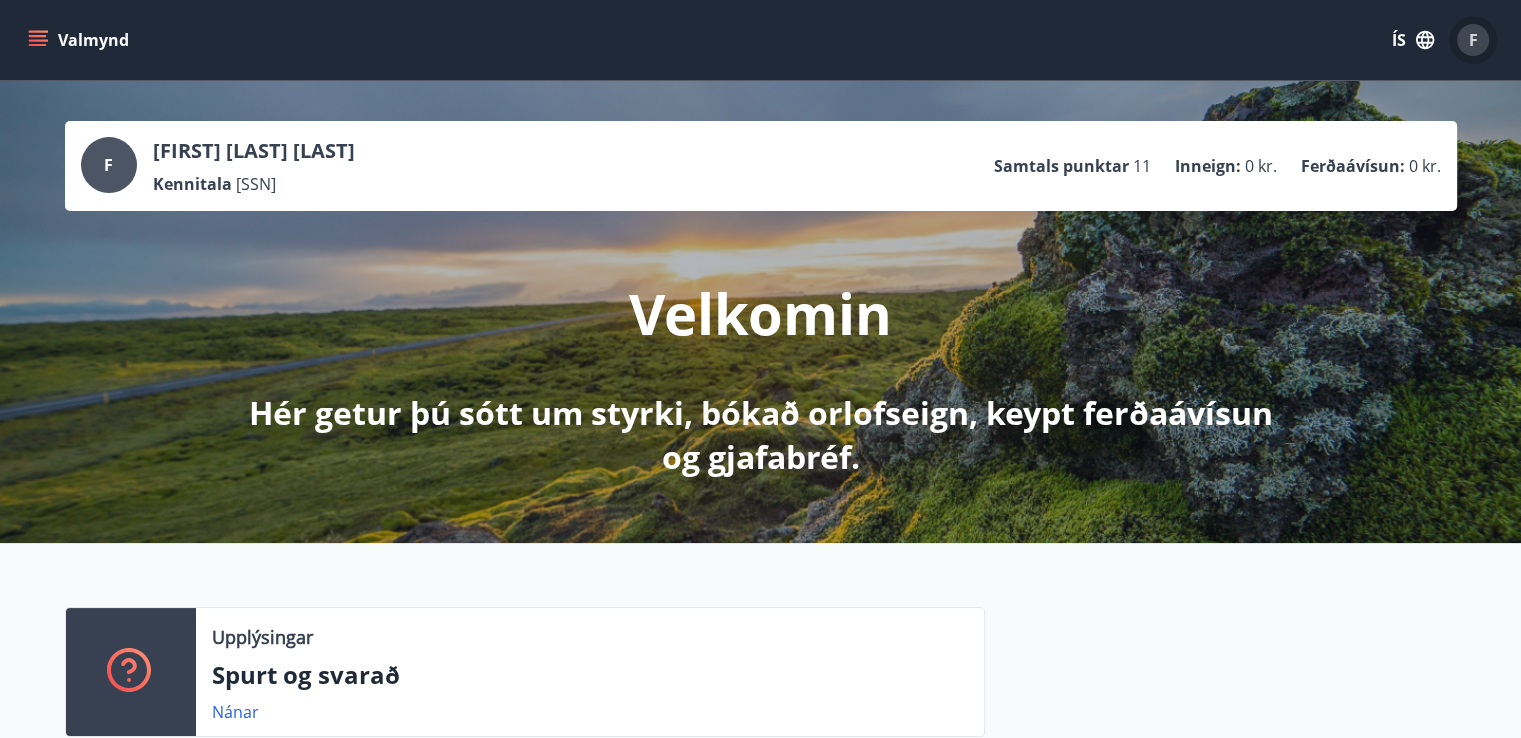click on "F" at bounding box center (1473, 40) 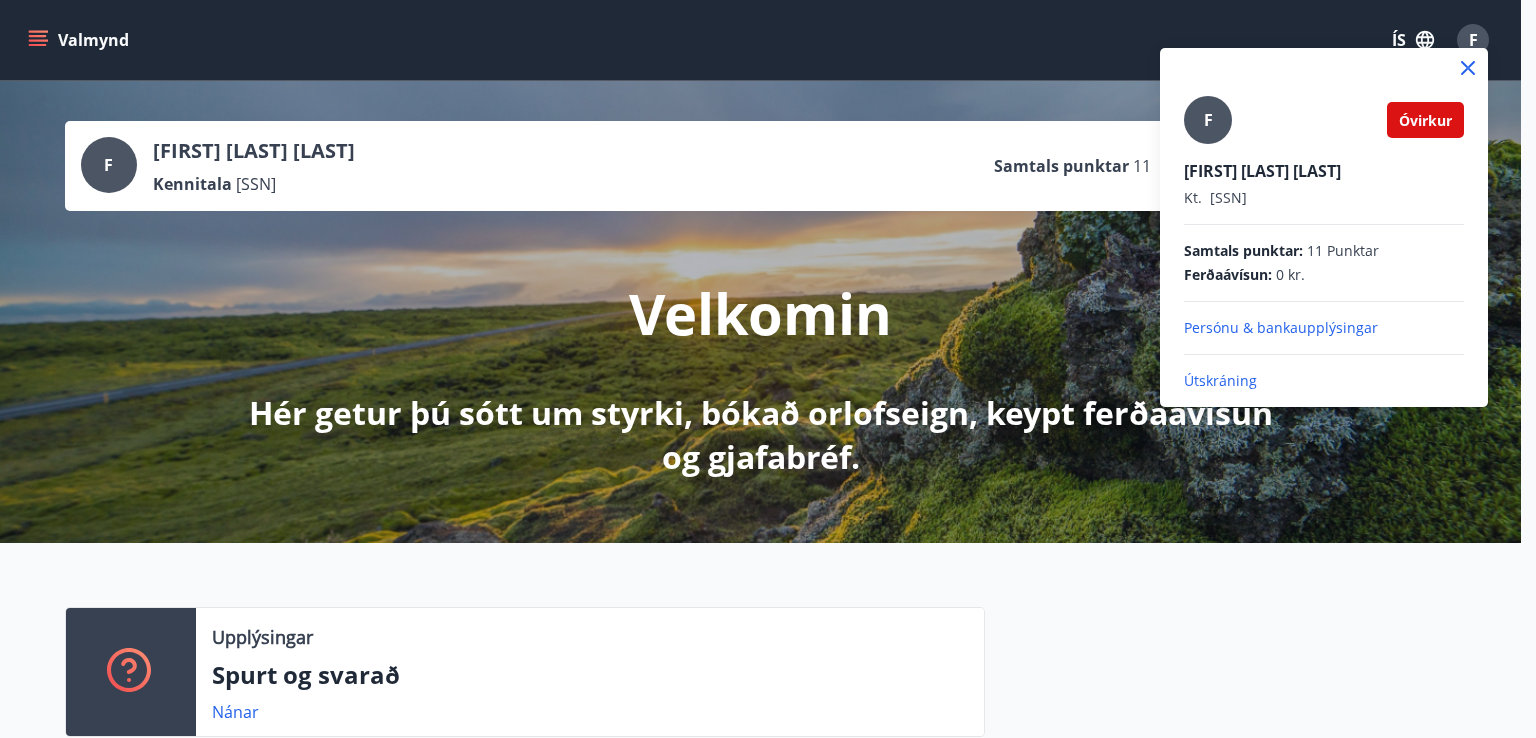 click at bounding box center (768, 369) 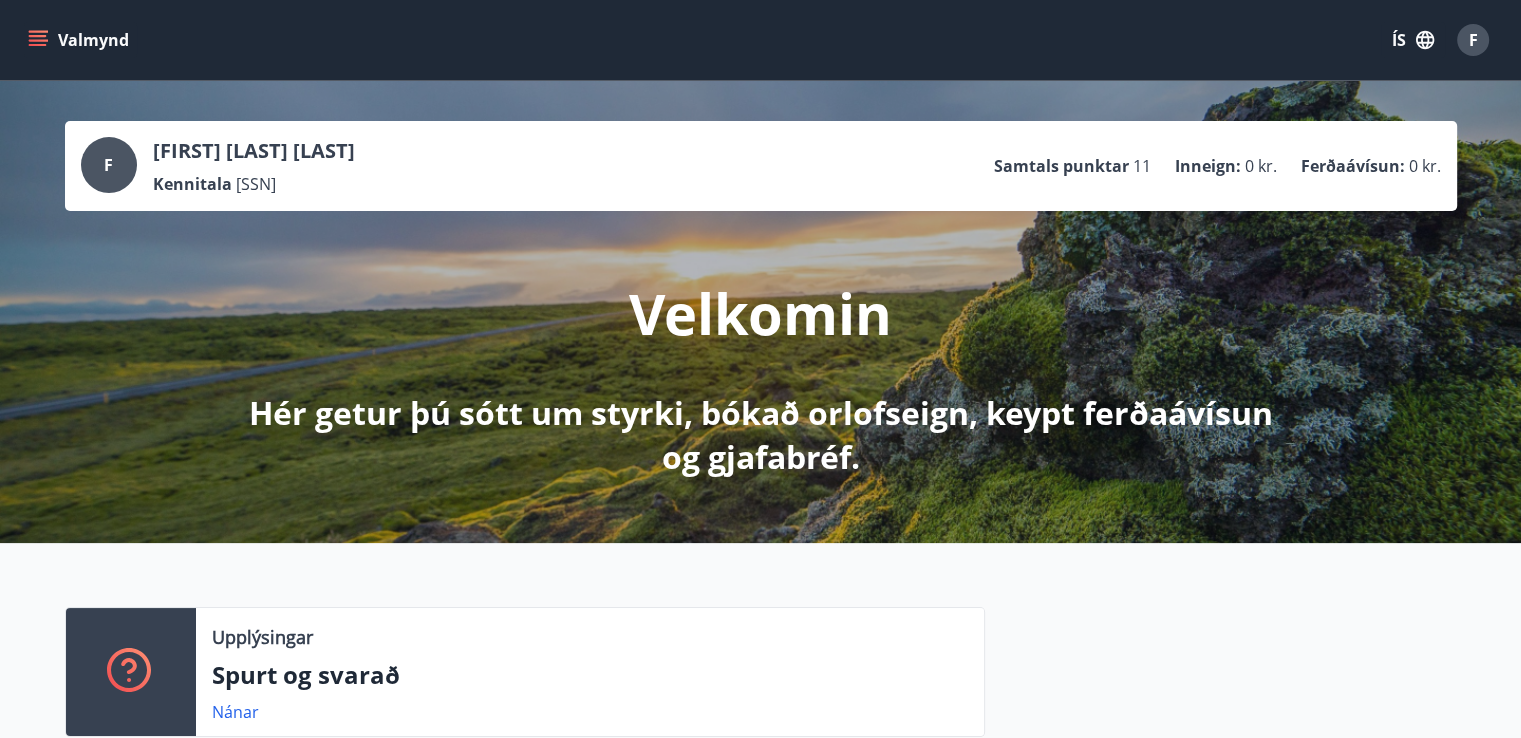 click at bounding box center (38, 40) 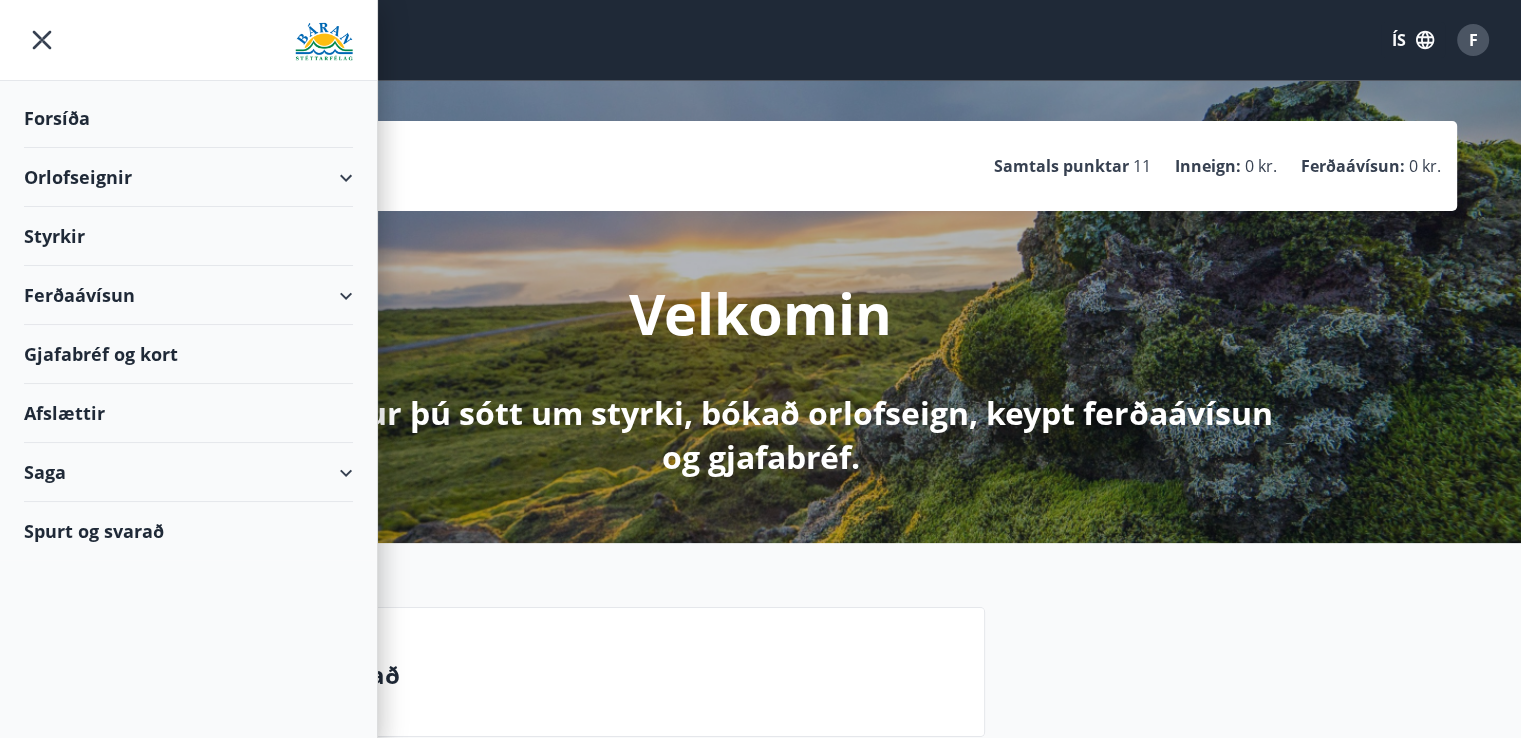 click on "Valmynd ÍS F" at bounding box center [760, 40] 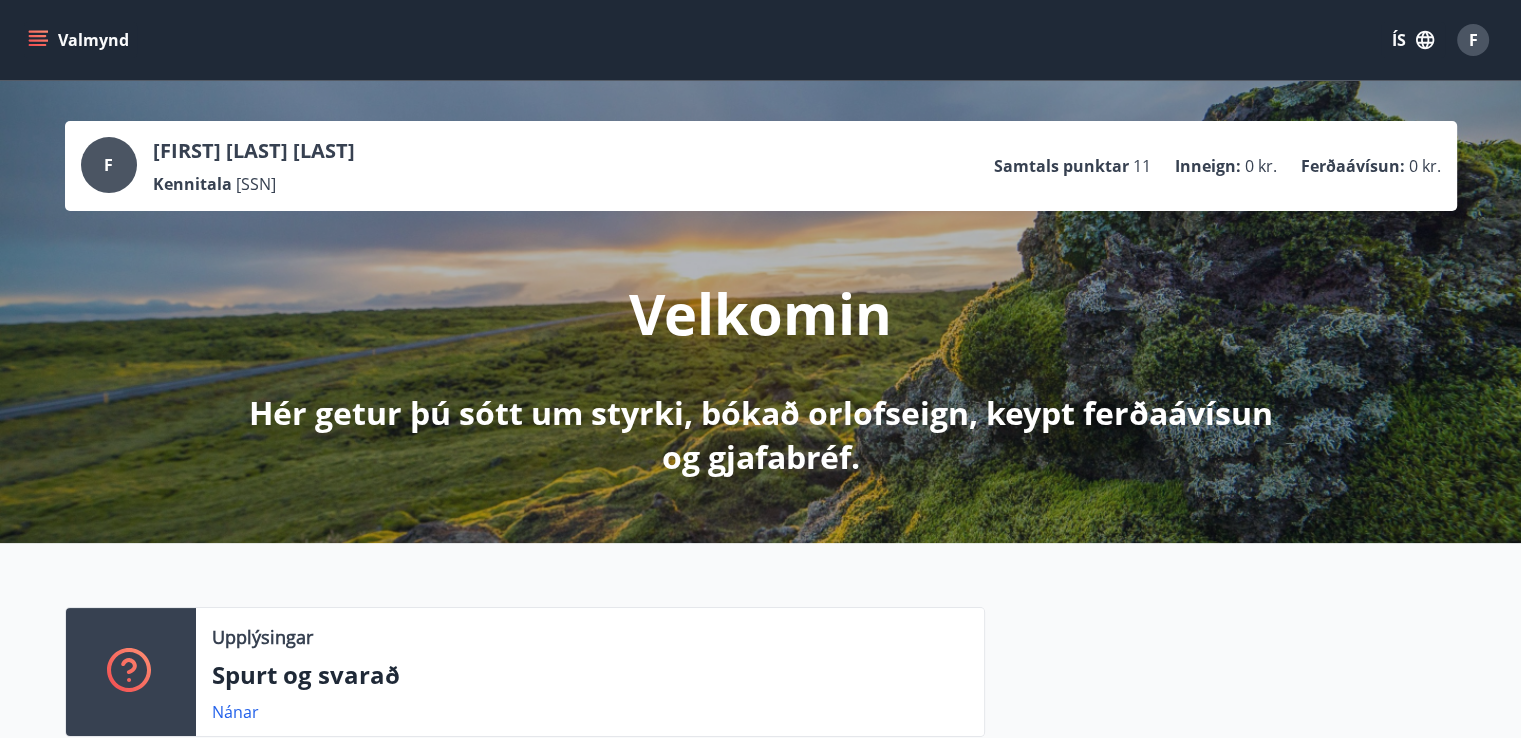 click at bounding box center [38, 40] 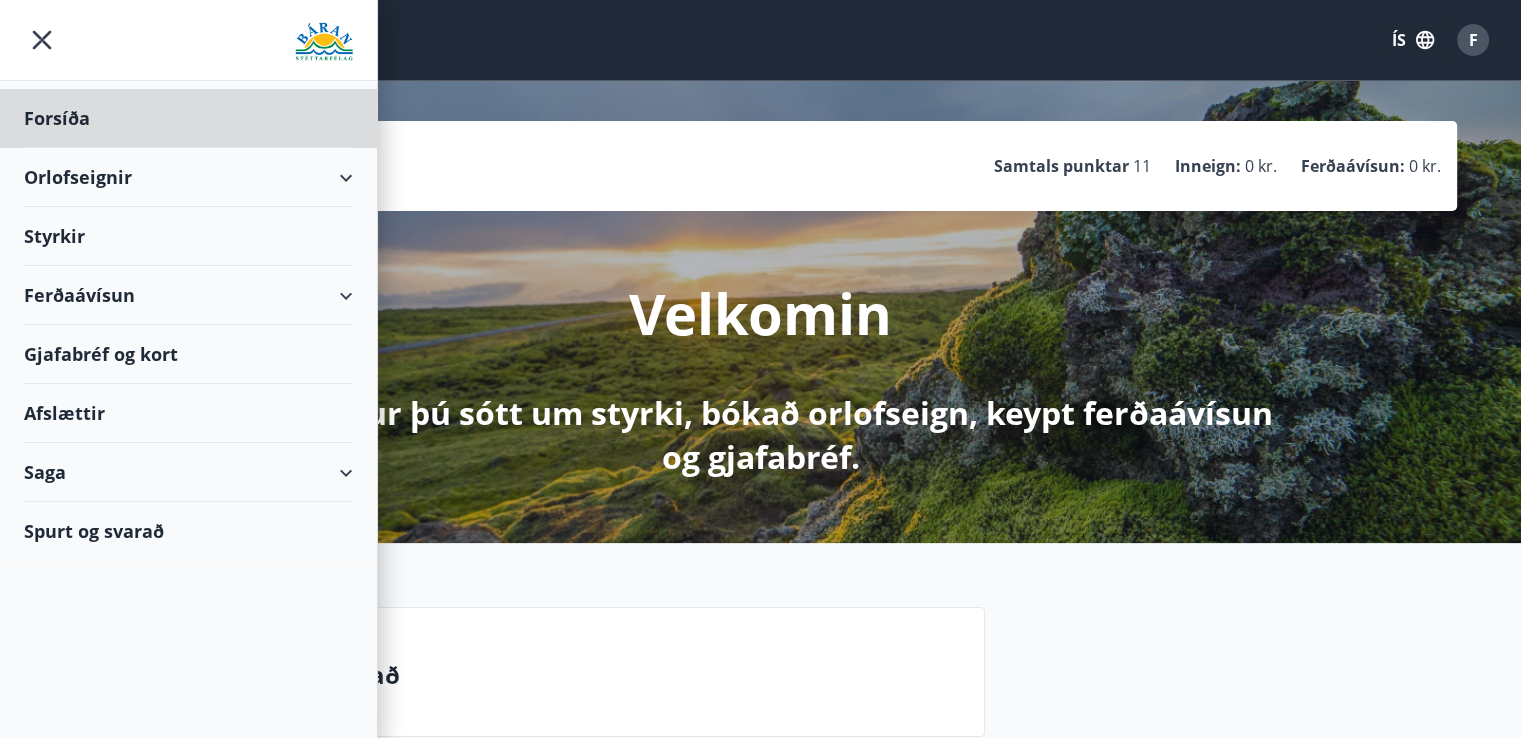 click on "Styrkir" at bounding box center [188, 118] 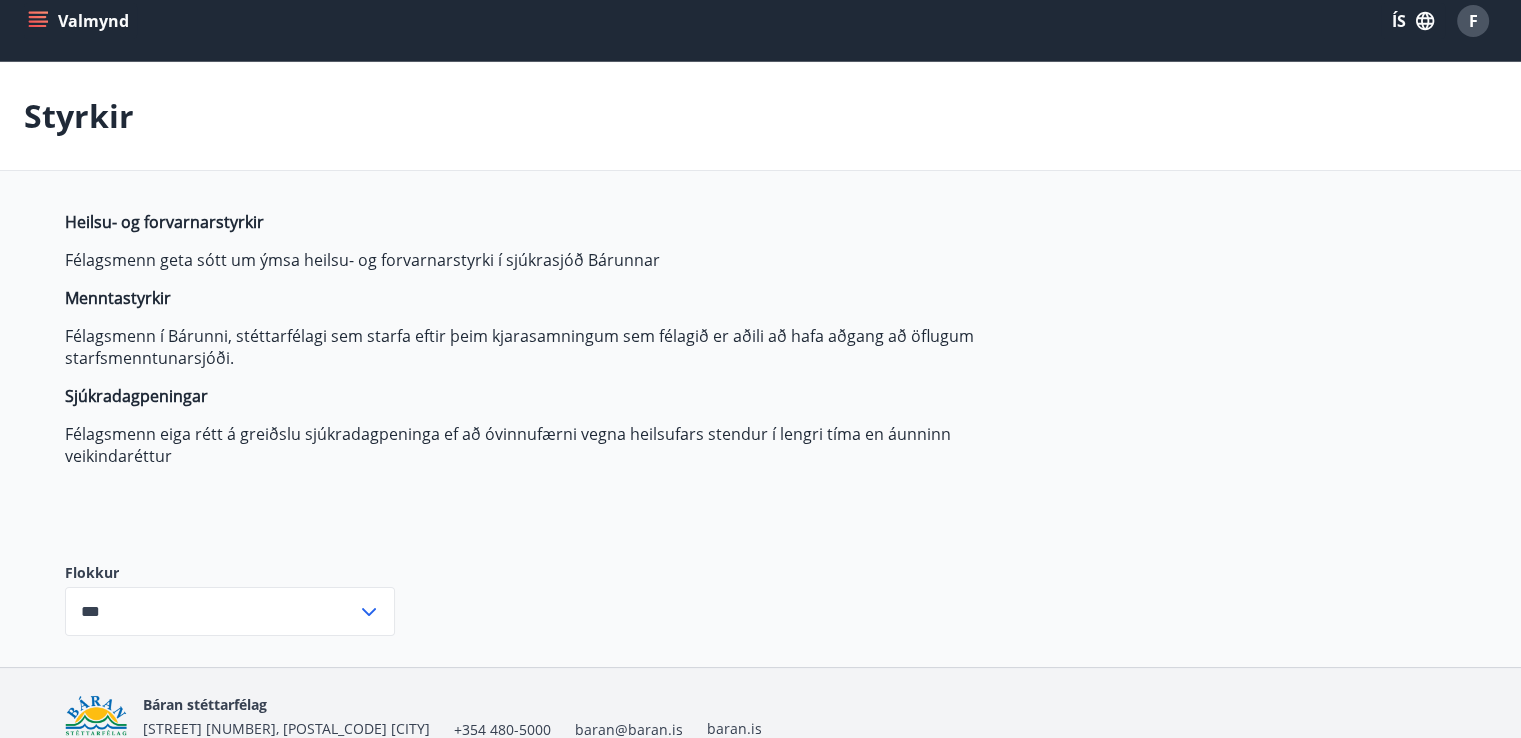 scroll, scrollTop: 20, scrollLeft: 0, axis: vertical 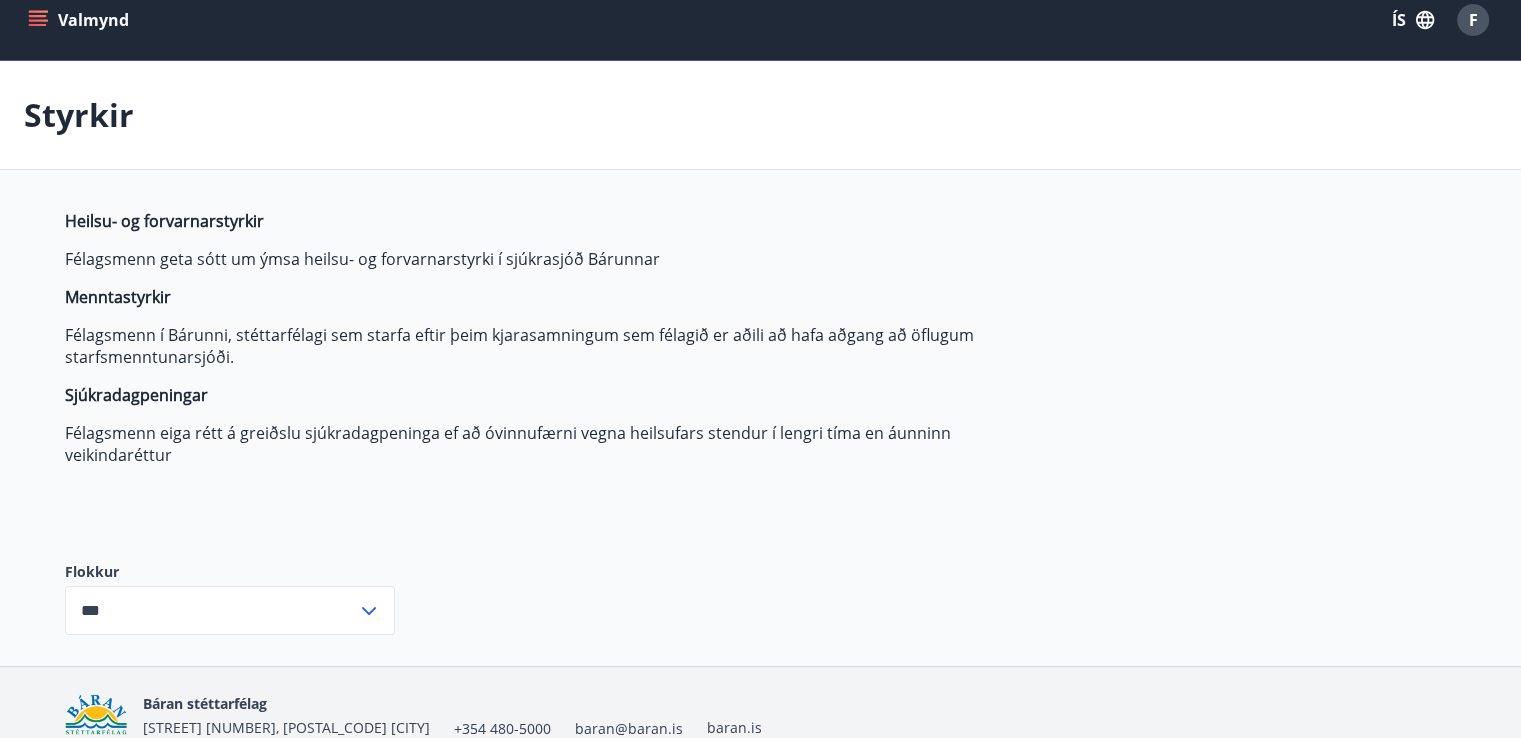 click on "***" at bounding box center [211, 610] 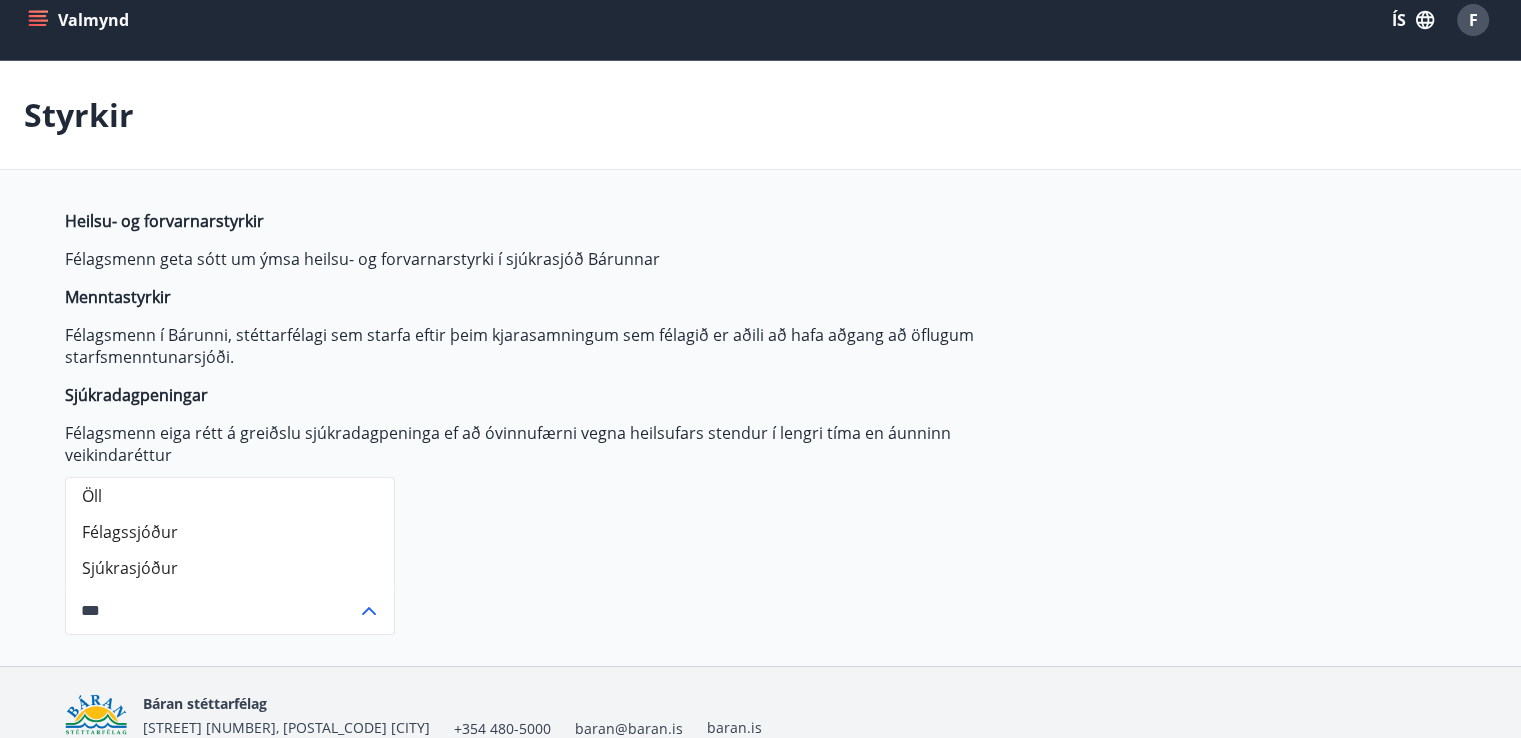 click on "***" at bounding box center [211, 610] 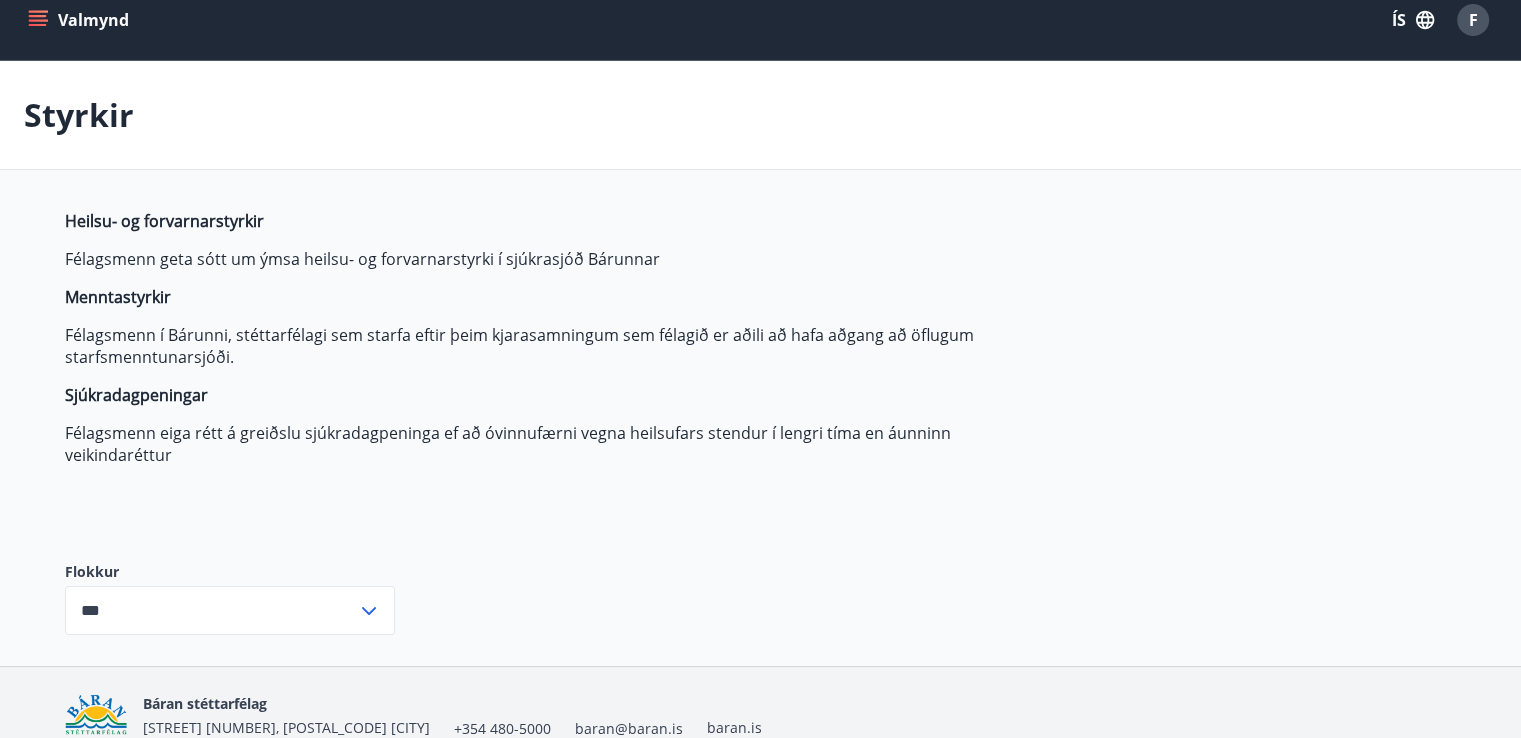 click on "Heilsu- og forvarnarstyrkir
Félagsmenn geta sótt um ýmsa heilsu- og forvarnarstyrki í sjúkrasjóð Bárunnar
Menntastyrkir
Félagsmenn í Bárunni, stéttarfélagi sem starfa eftir þeim kjarasamningum sem félagið er aðili að hafa aðgang að öflugum starfsmenntunarsjóði.
Sjúkradagpeningar
Félagsmenn eiga rétt á greiðslu sjúkradagpeninga ef að óvinnufærni vegna heilsufars stendur í lengri tíma en áunninn veikindaréttur" at bounding box center (537, 370) 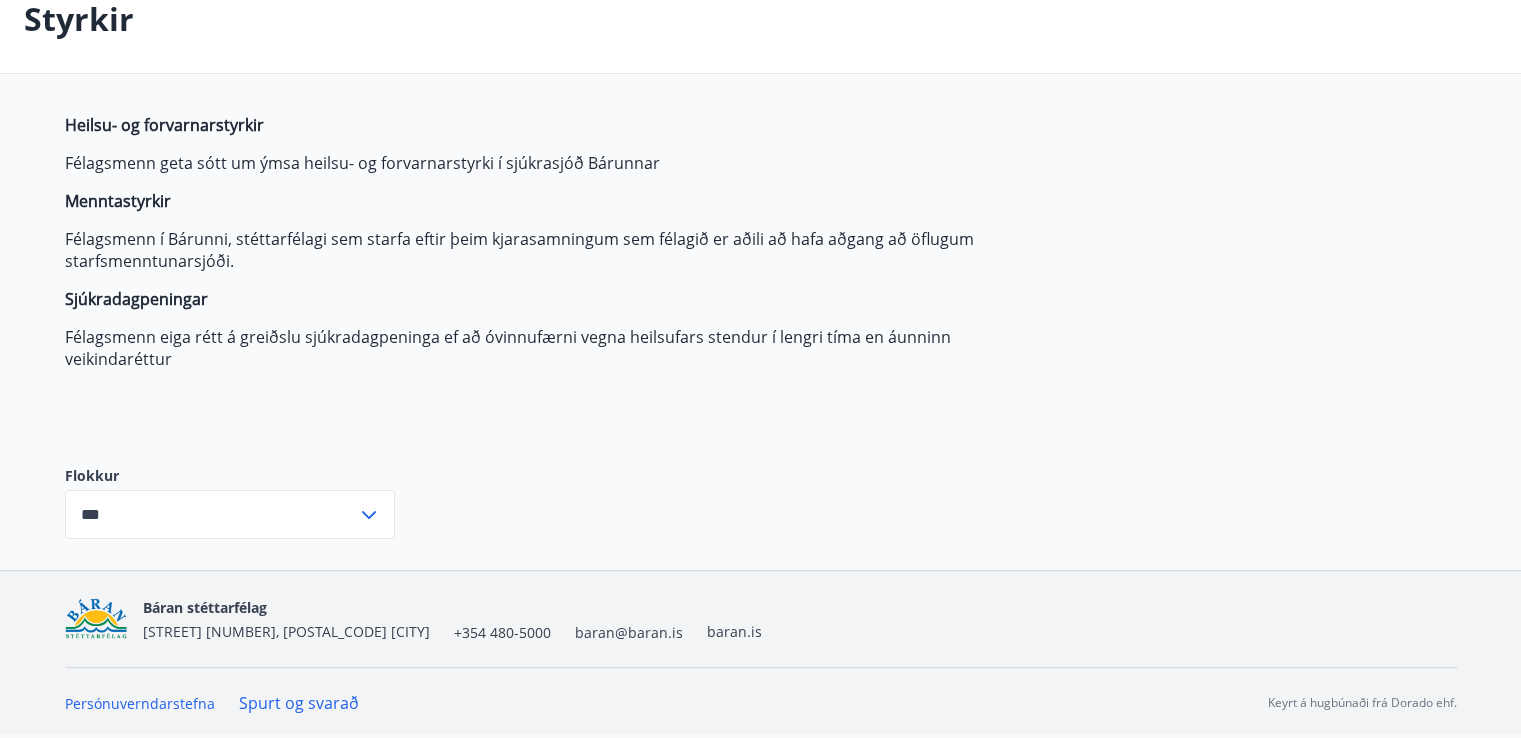 scroll, scrollTop: 0, scrollLeft: 0, axis: both 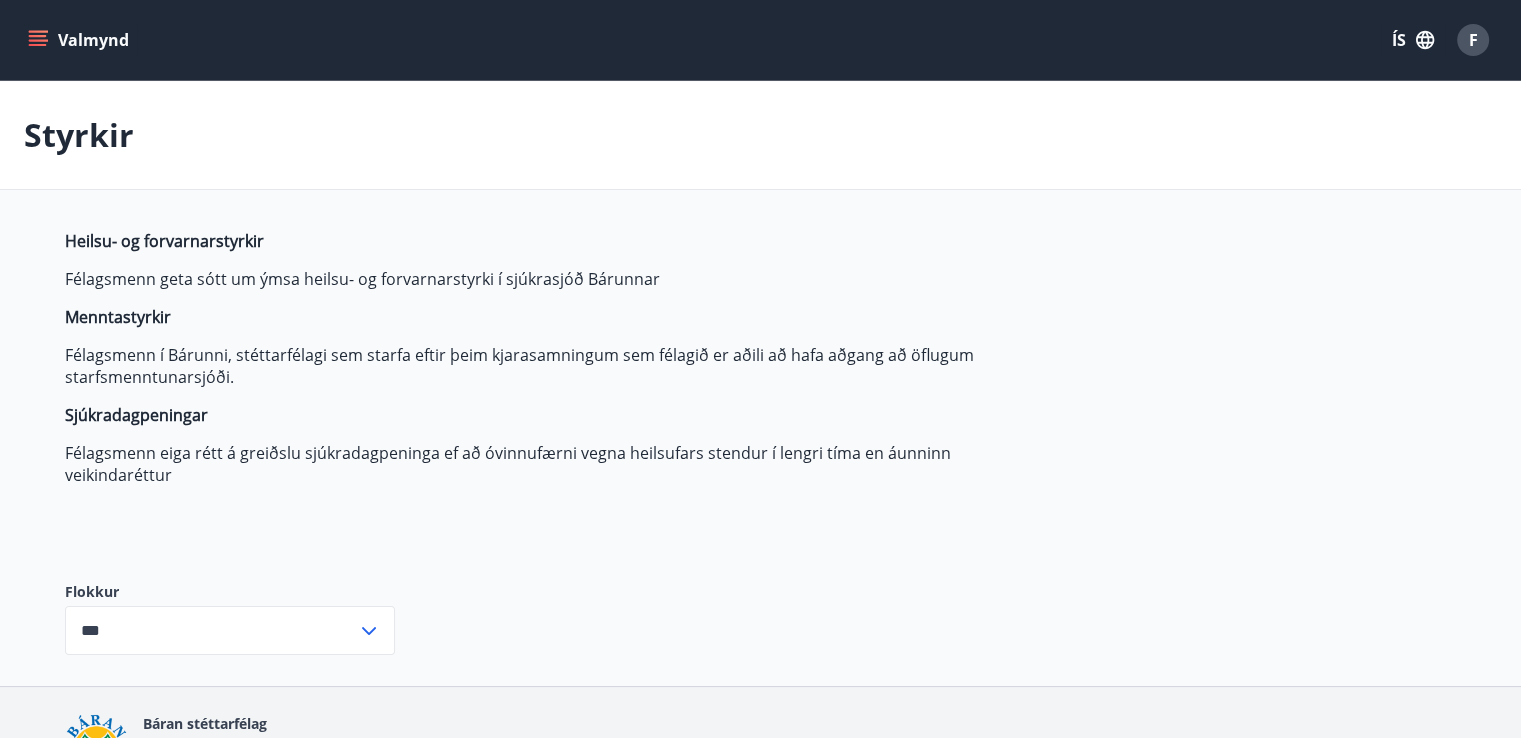 click on "Valmynd" at bounding box center (80, 40) 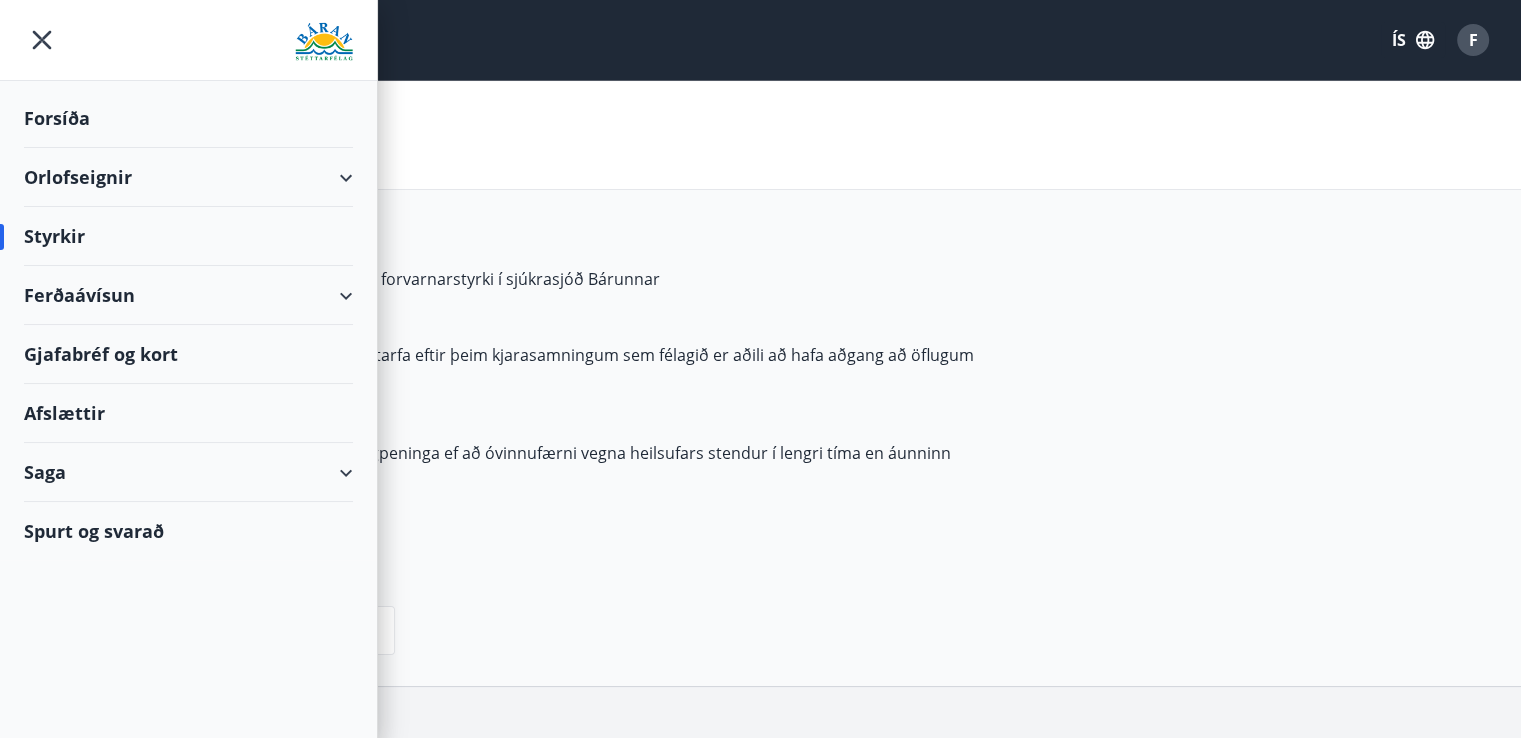 click on "Gjafabréf og kort" at bounding box center [188, 354] 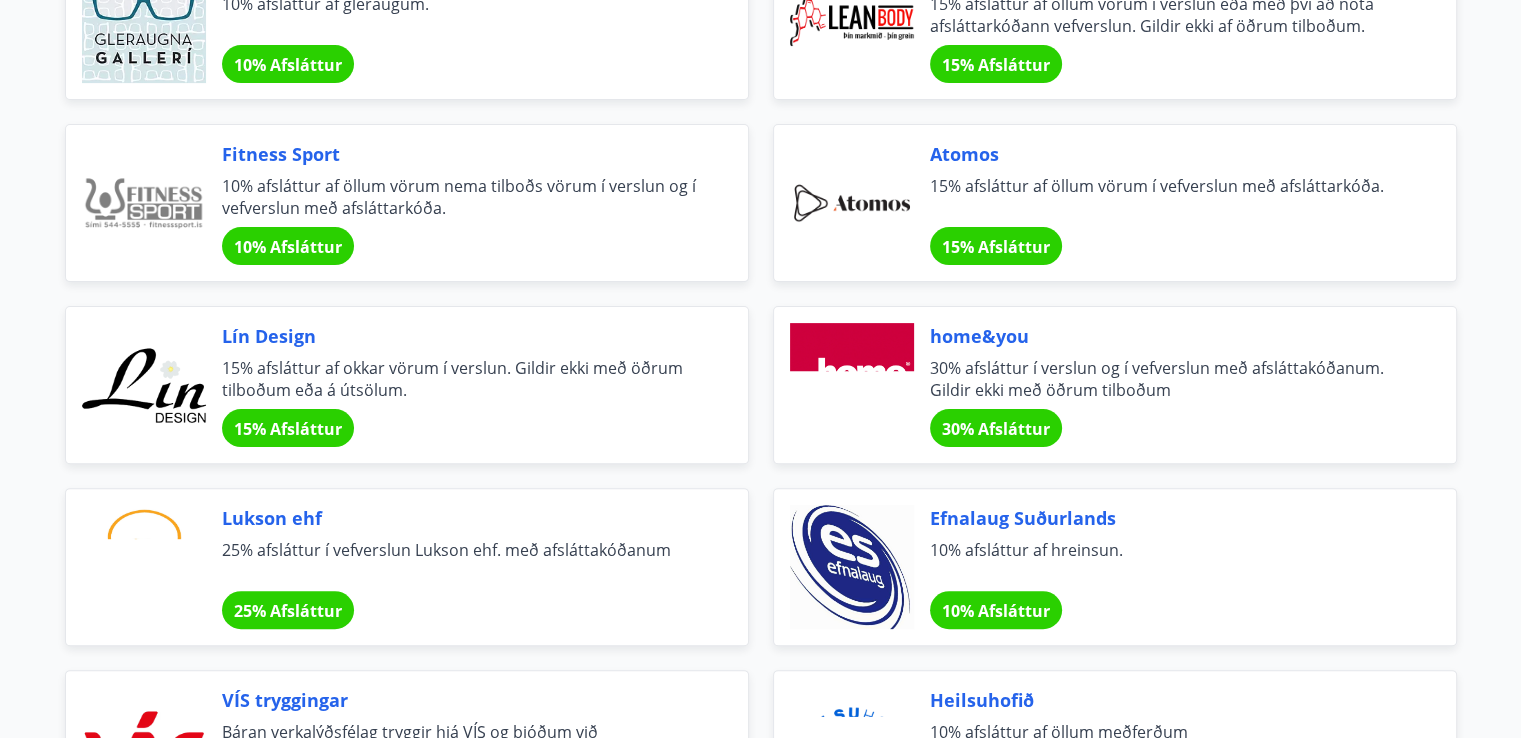 scroll, scrollTop: 504, scrollLeft: 0, axis: vertical 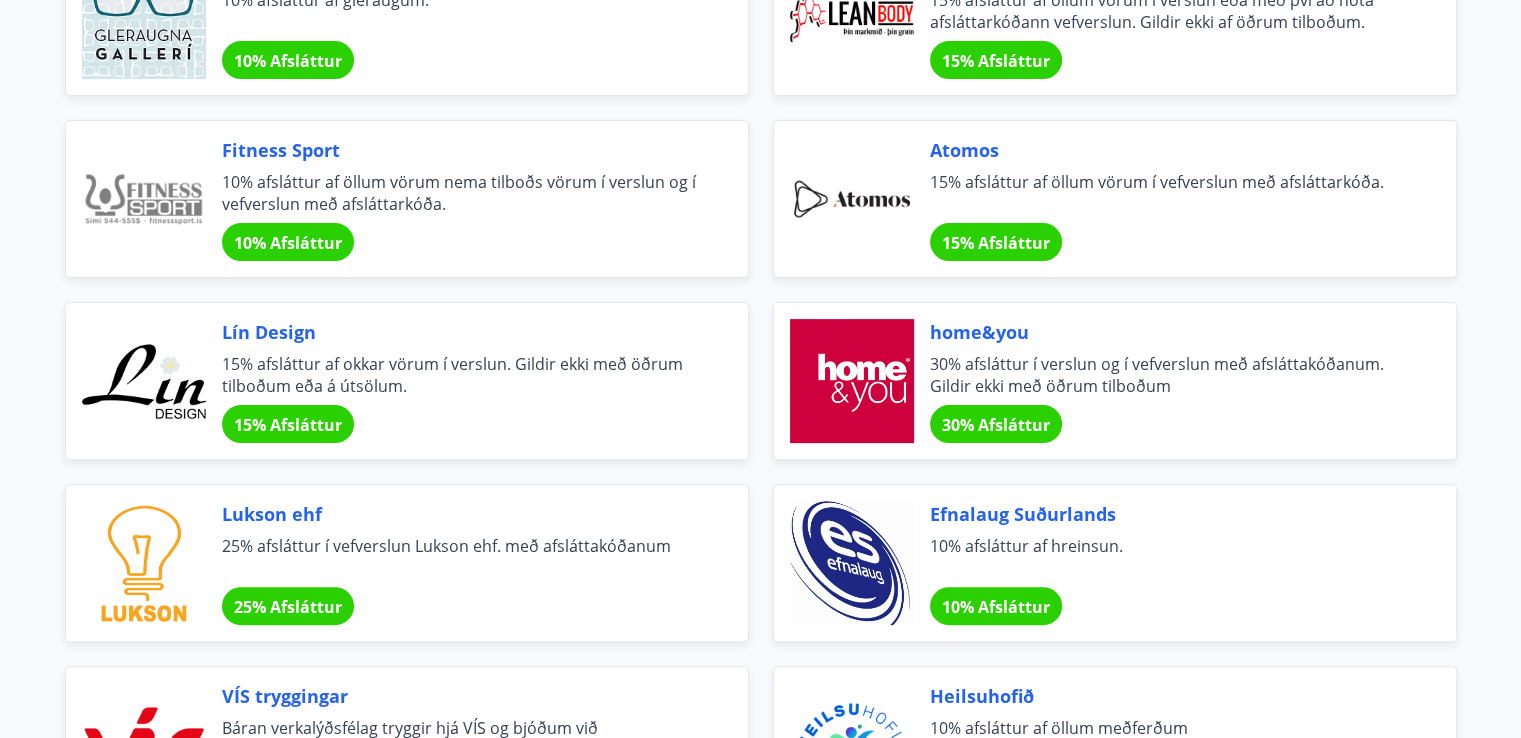 click on "15% afsláttur af okkar vörum í verslun. Gildir ekki með öðrum tilboðum eða á útsölum." at bounding box center (461, 11) 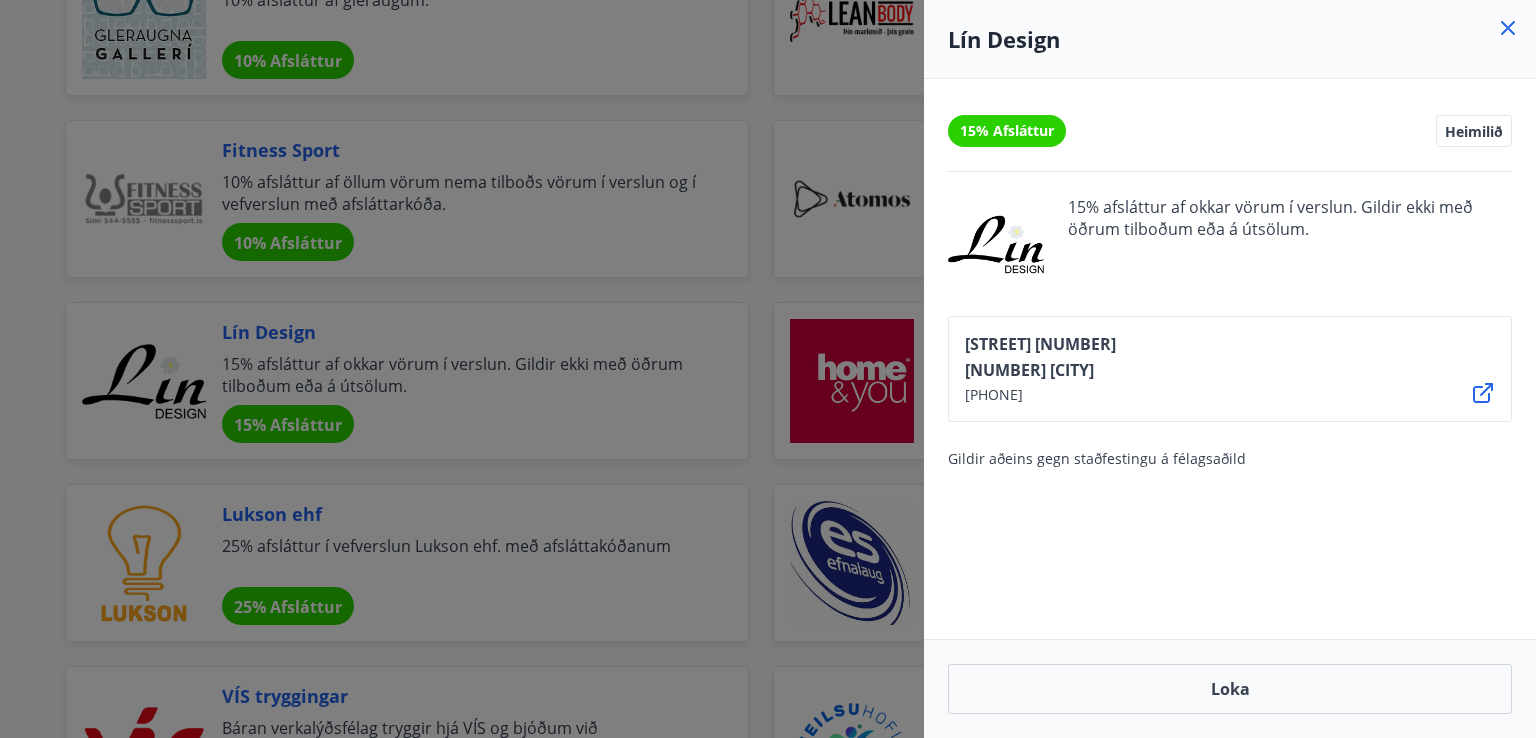click at bounding box center (1508, 28) 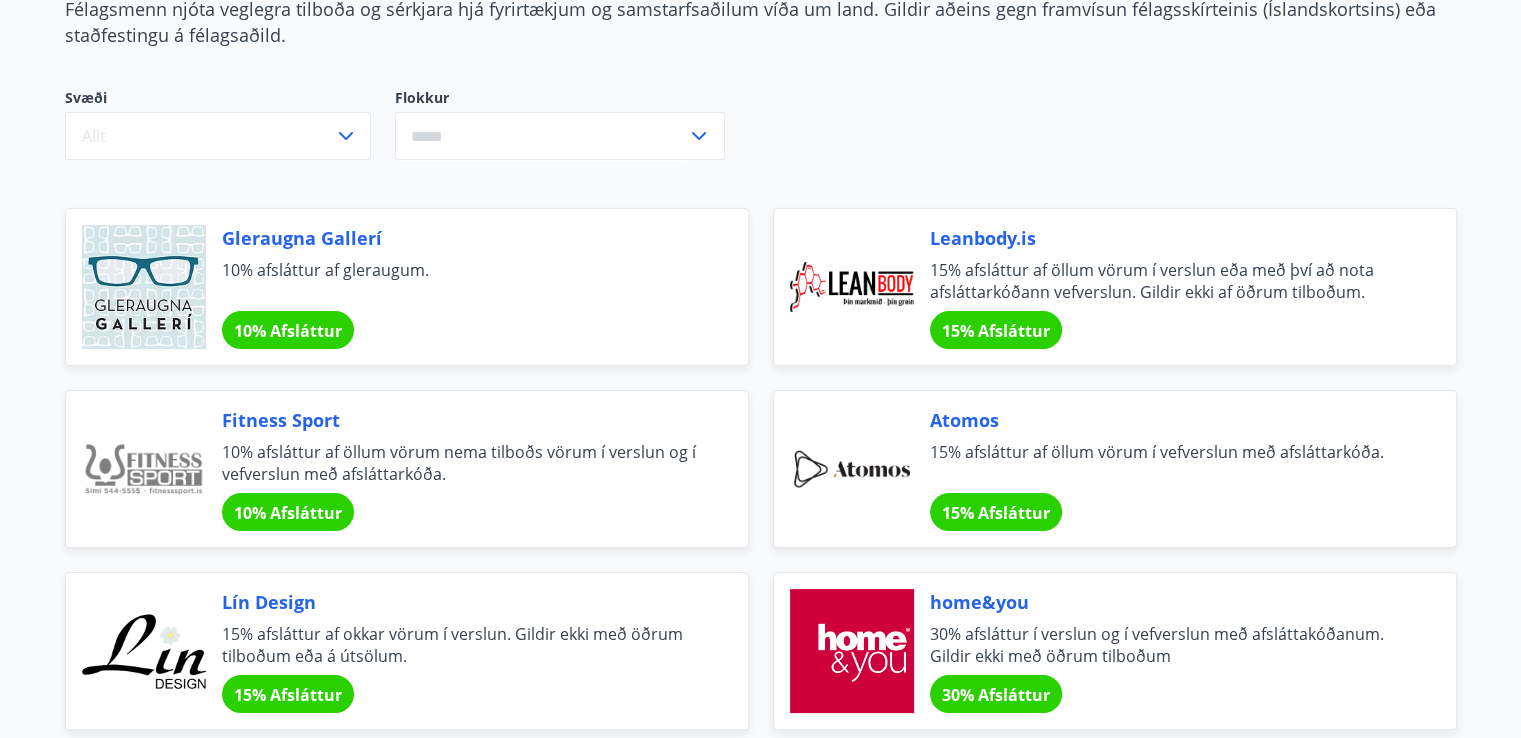 scroll, scrollTop: 0, scrollLeft: 0, axis: both 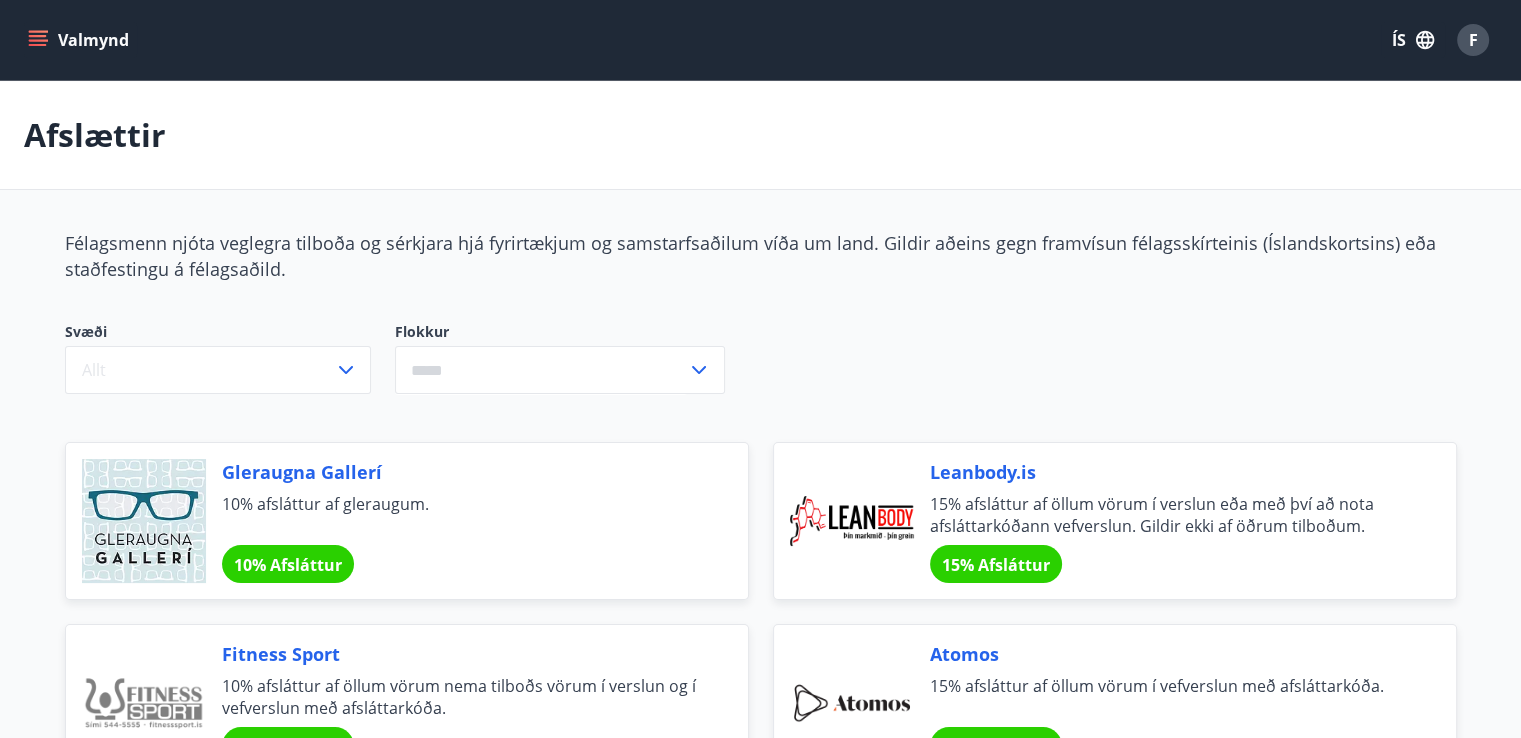 click at bounding box center (38, 36) 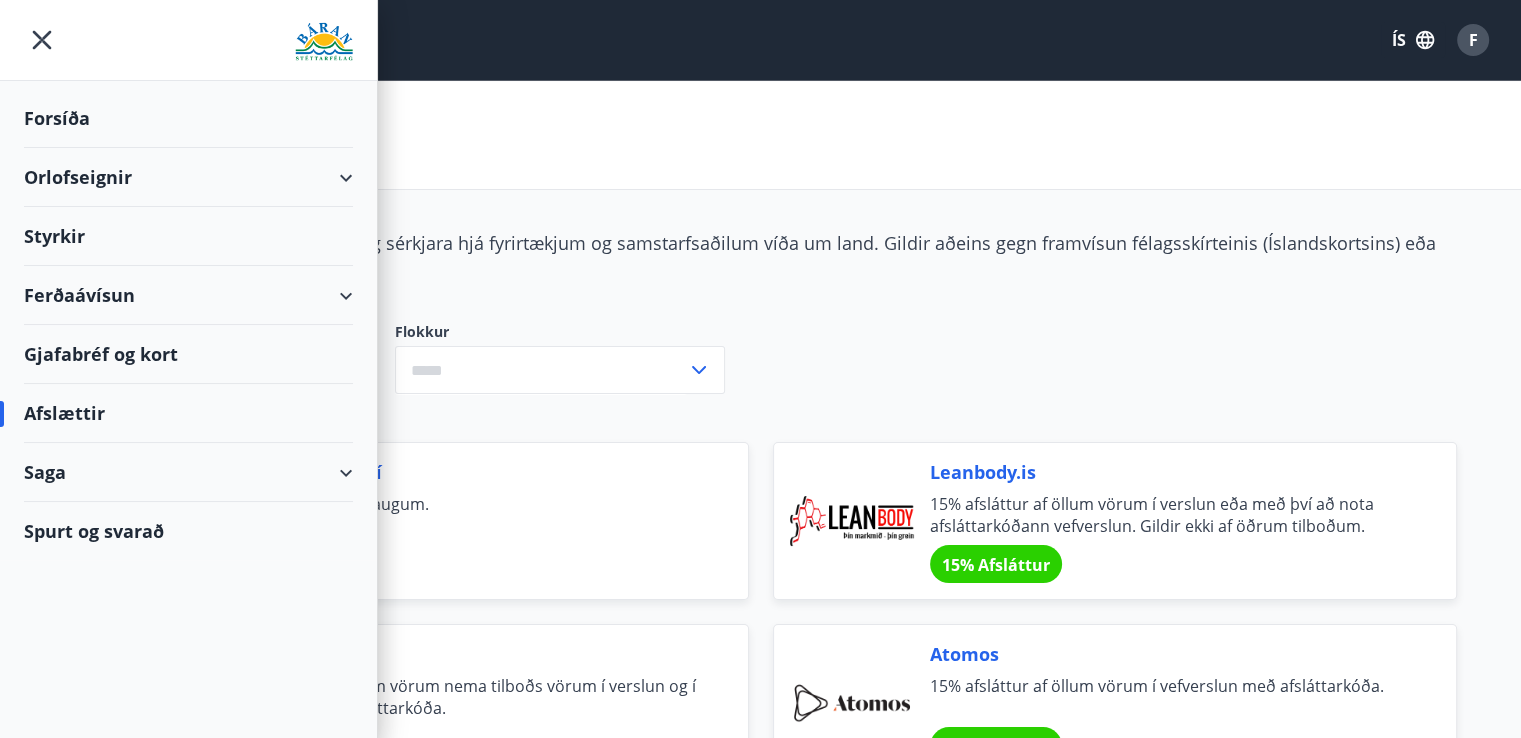 click on "Spurt og svarað" at bounding box center (188, 531) 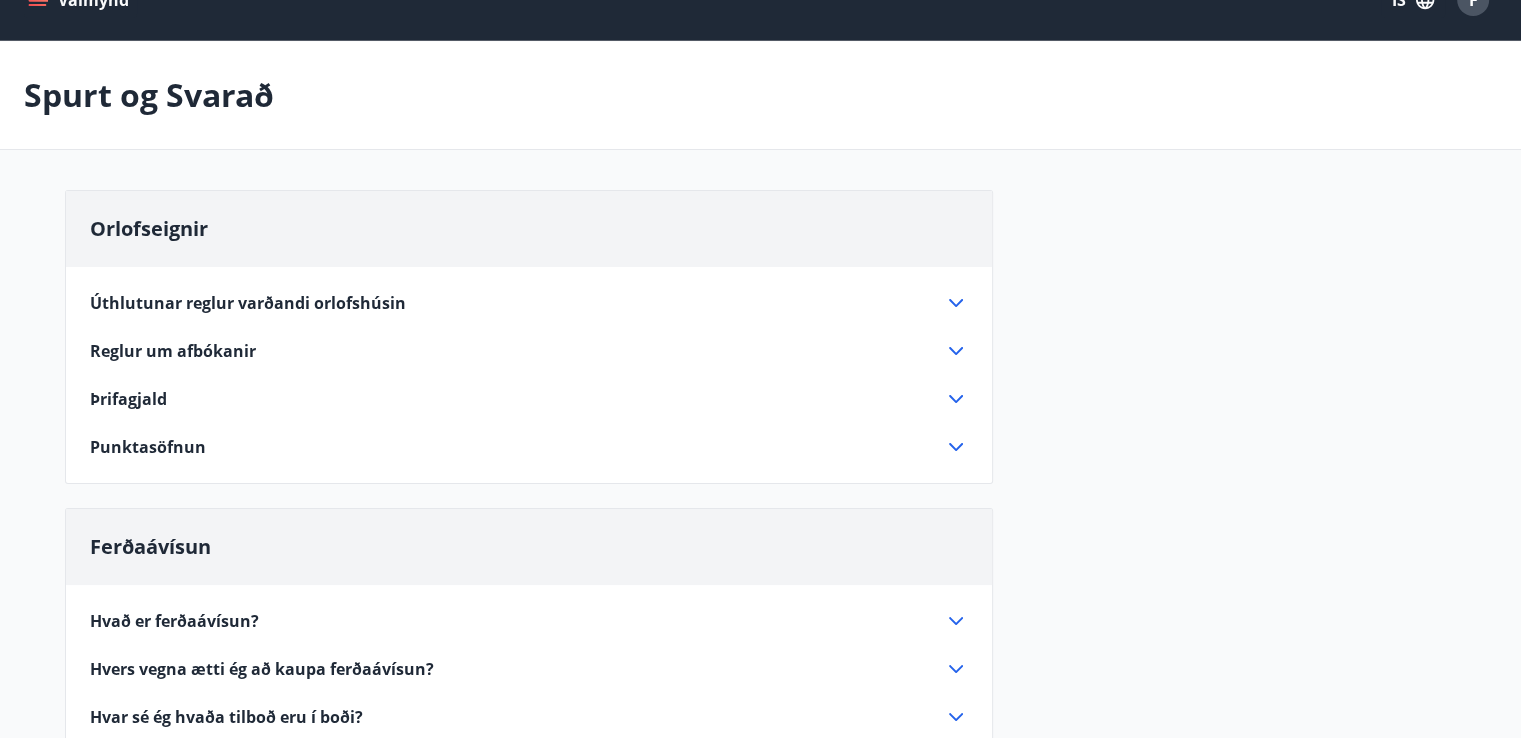 scroll, scrollTop: 302, scrollLeft: 0, axis: vertical 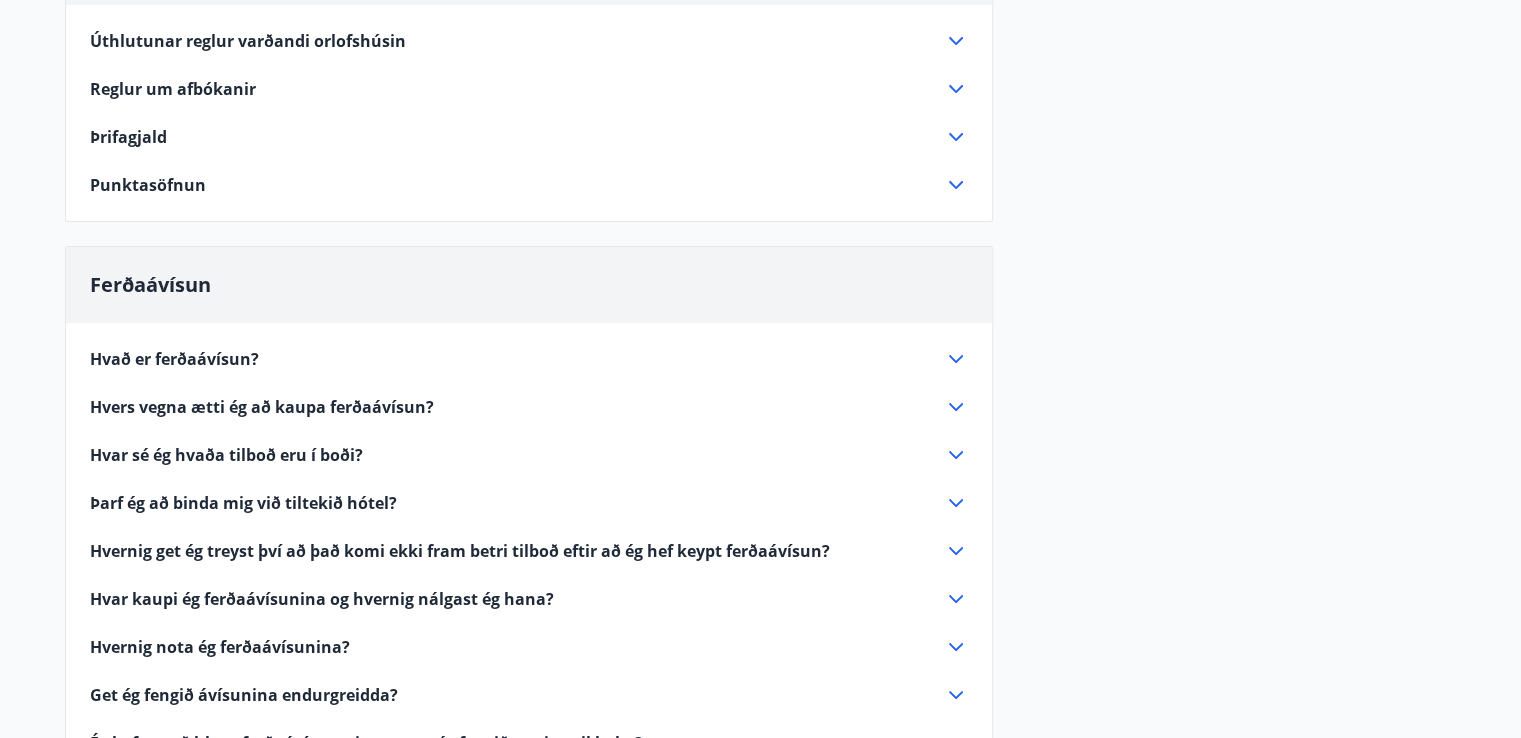 click on "Hvar sé ég hvaða tilboð eru í boði?" at bounding box center [226, 455] 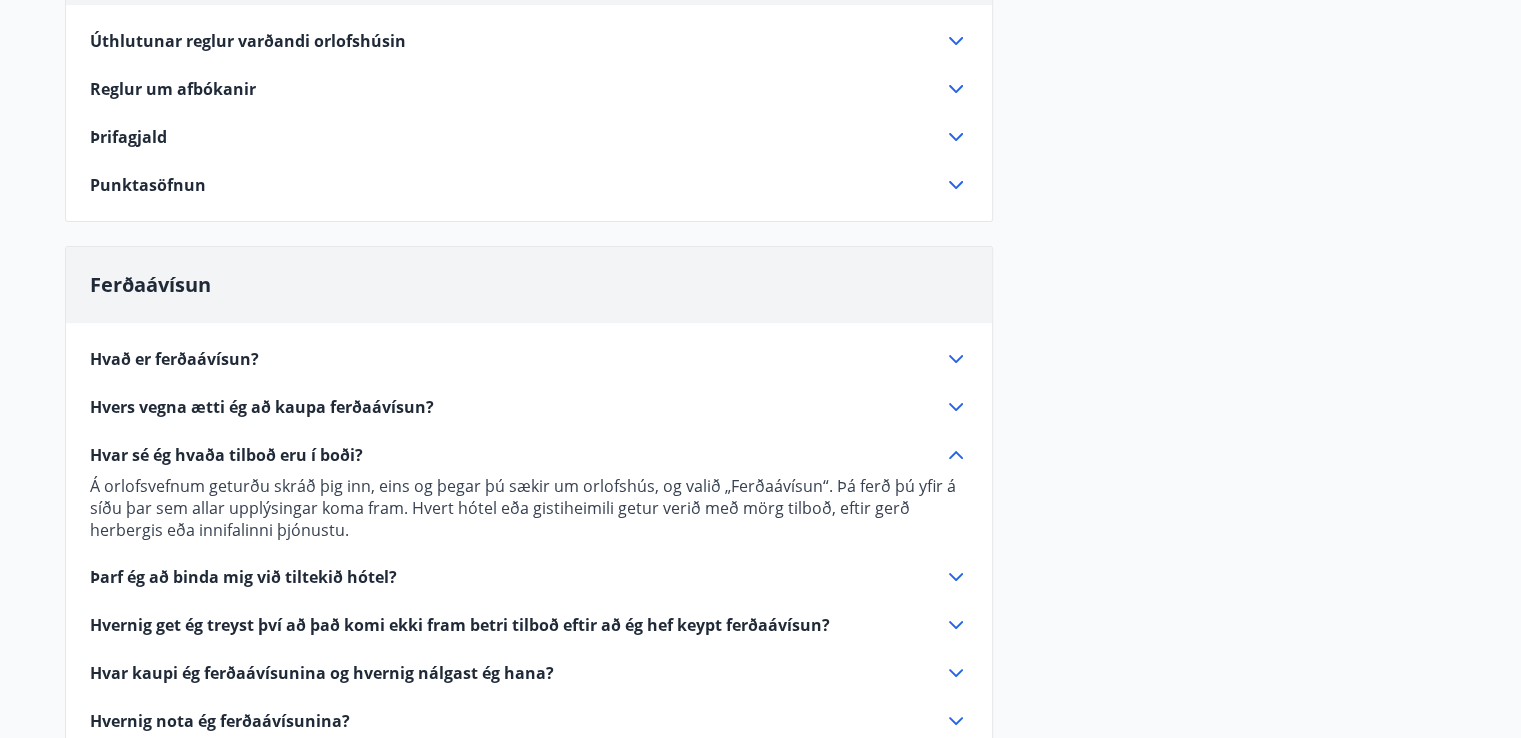 click on "Hvar sé ég hvaða tilboð eru í boði?" at bounding box center [226, 455] 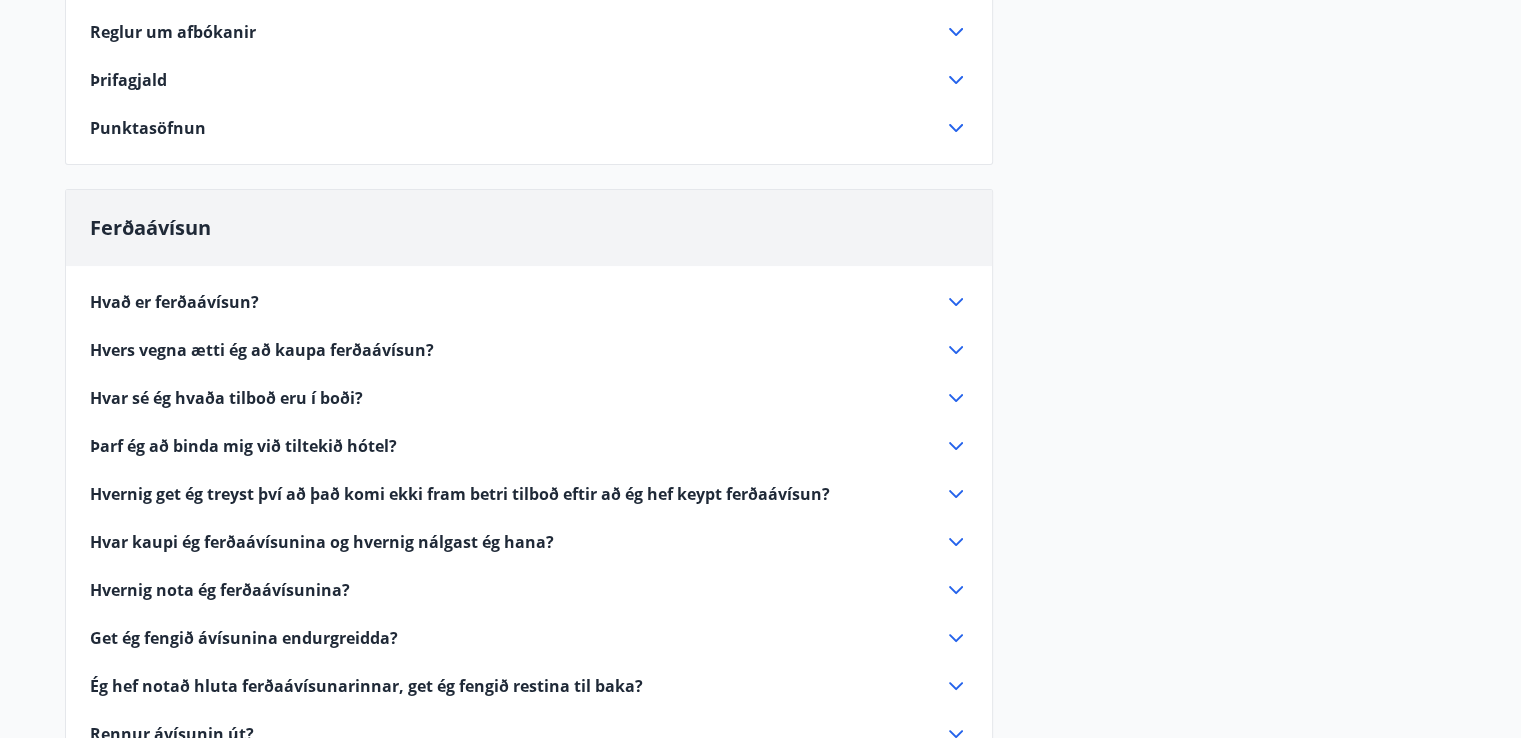 scroll, scrollTop: 368, scrollLeft: 0, axis: vertical 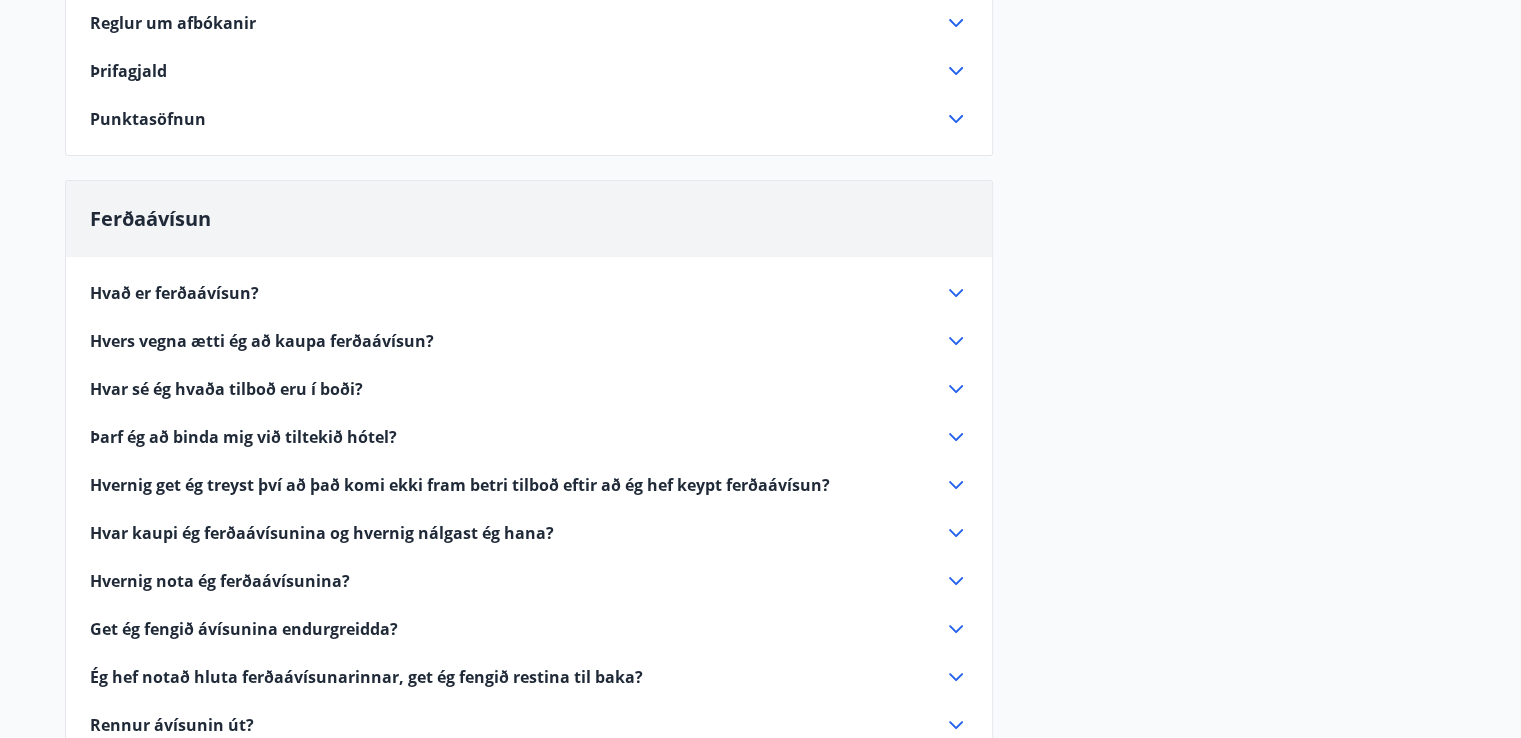 click on "Get ég fengið ávísunina endurgreidda?" at bounding box center (244, 629) 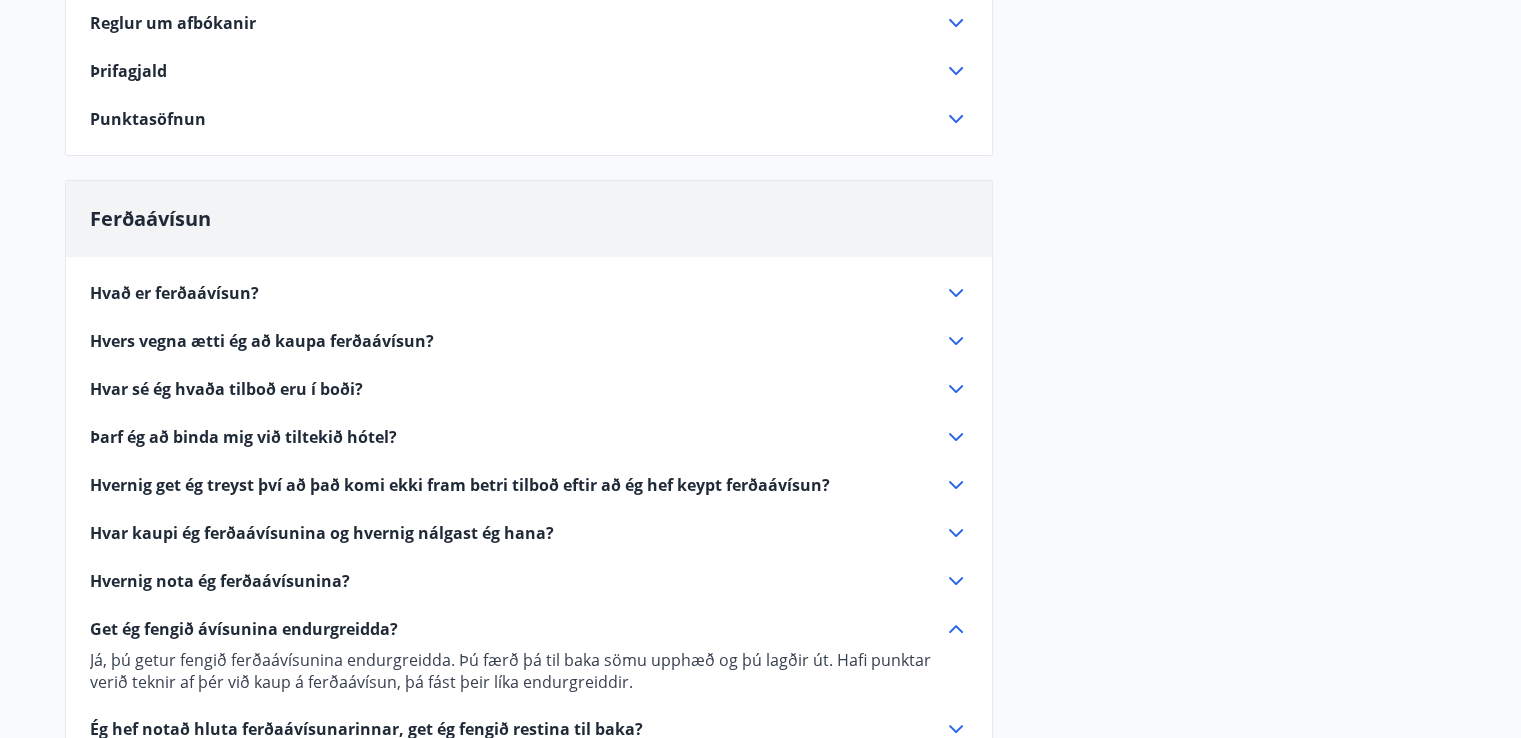 click on "Get ég fengið ávísunina endurgreidda?" at bounding box center (244, 629) 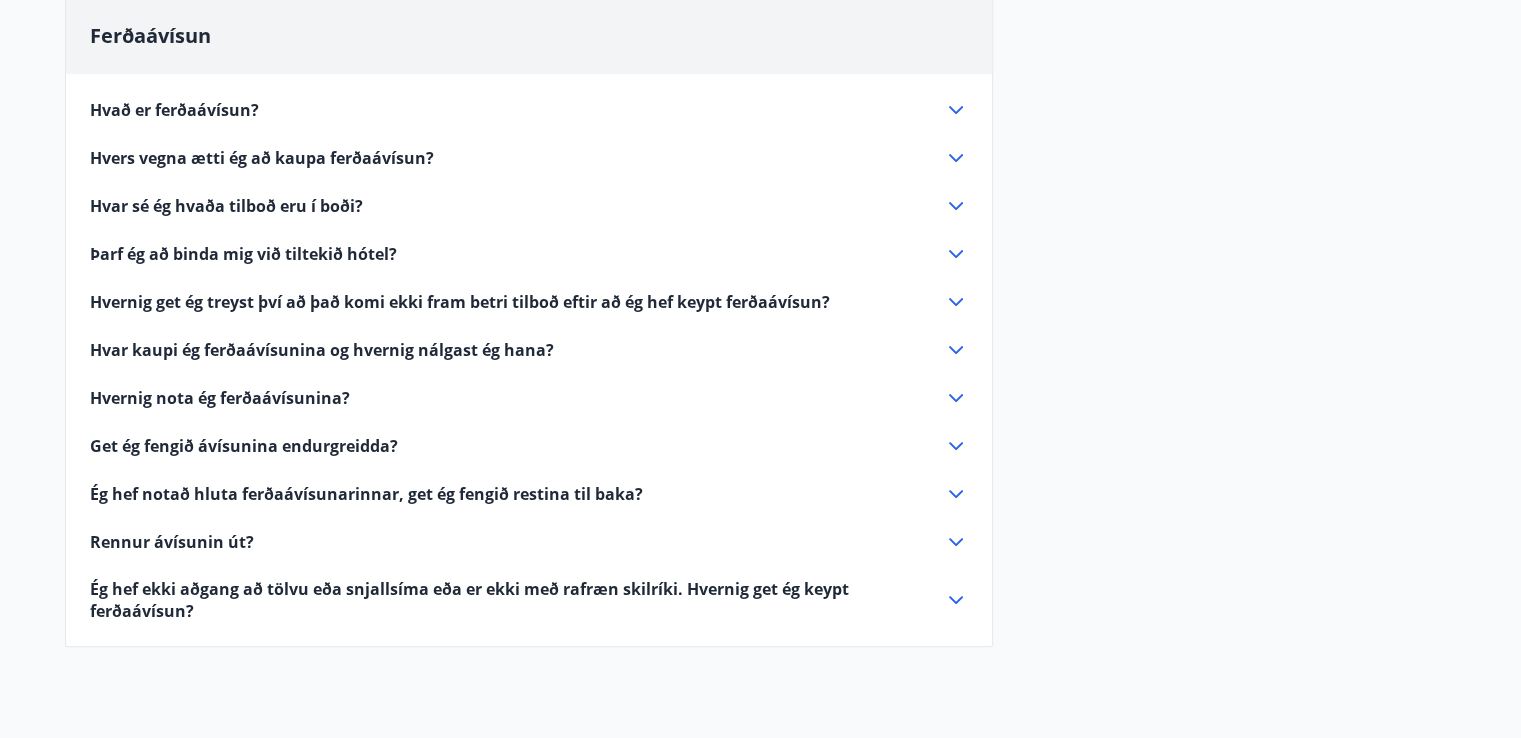 scroll, scrollTop: 563, scrollLeft: 0, axis: vertical 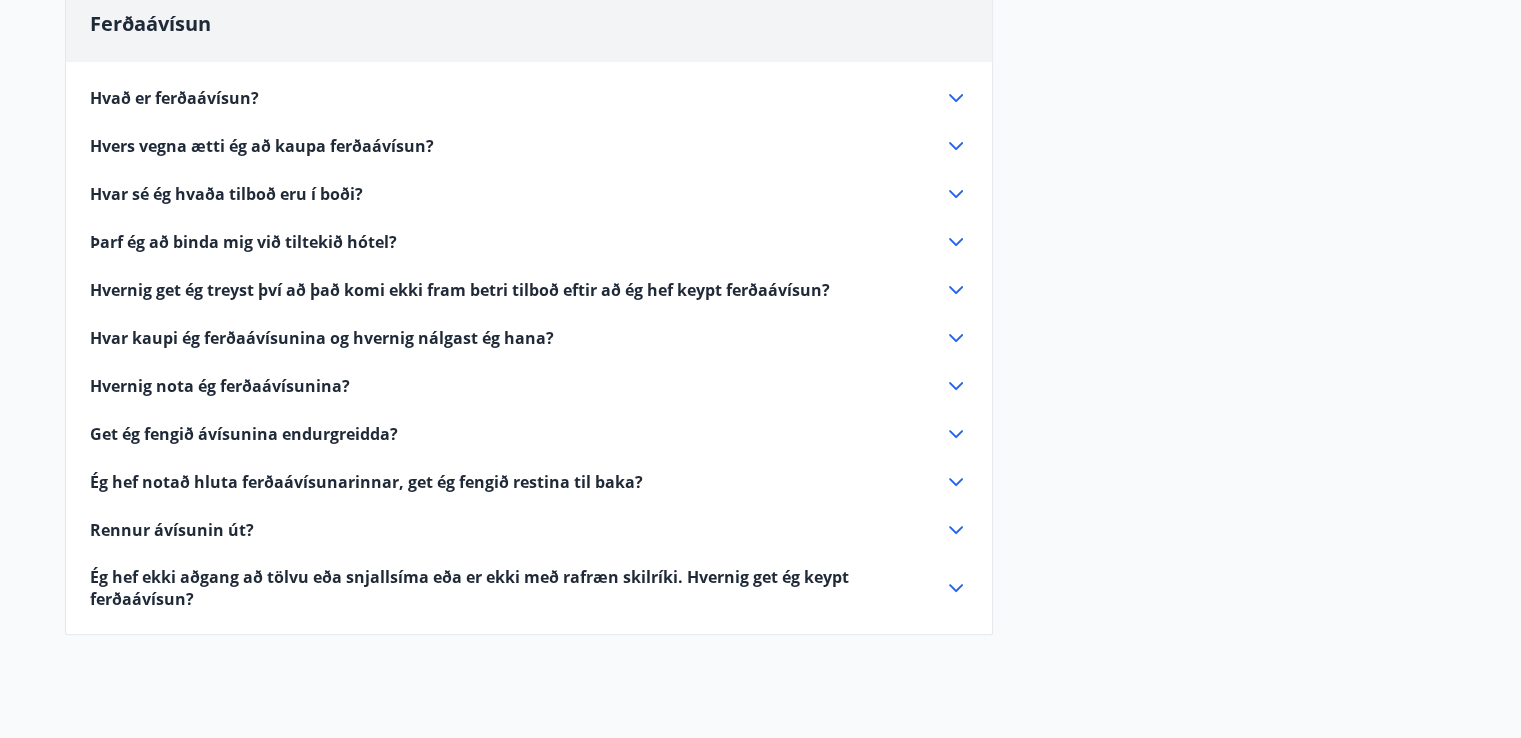 click on "Rennur ávísunin út?" at bounding box center (517, 530) 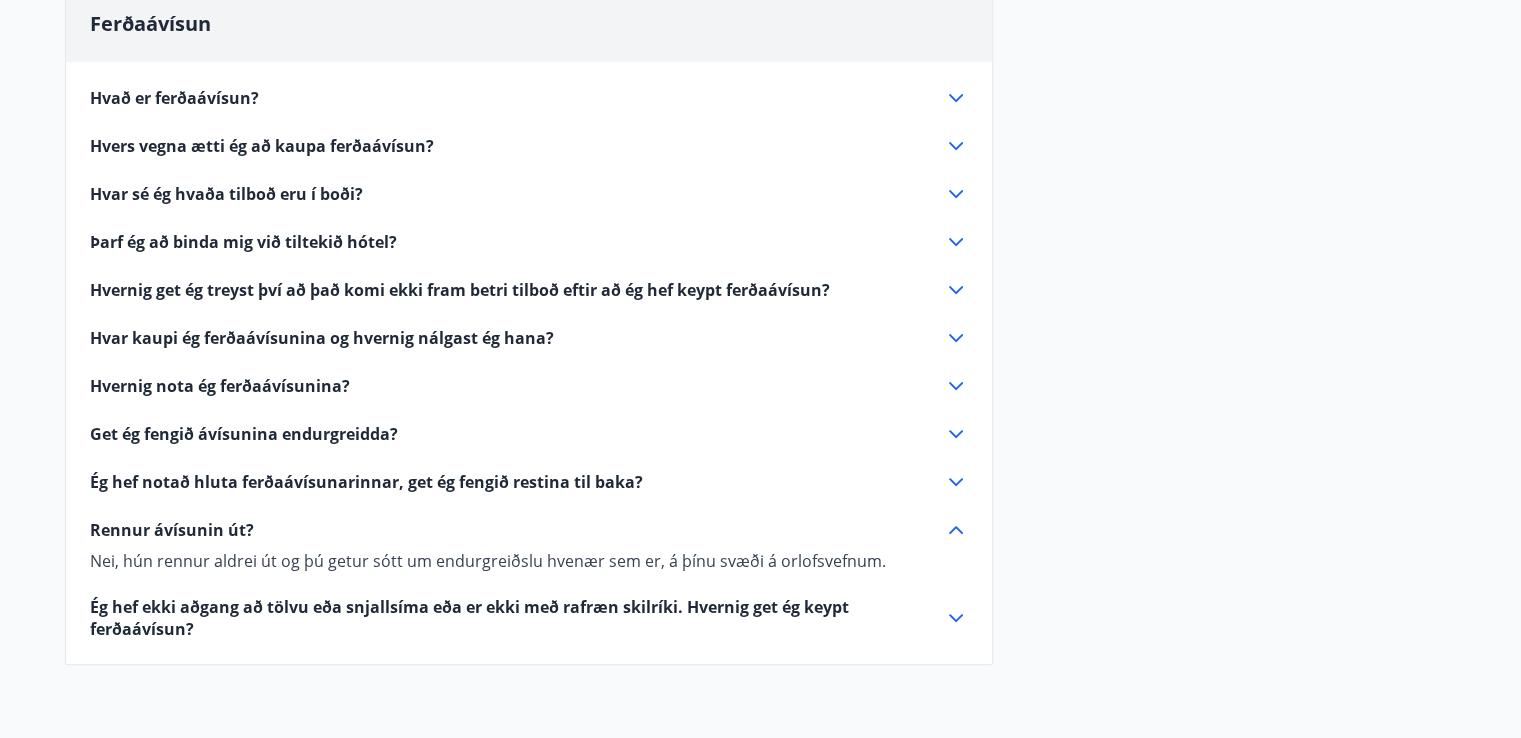 click on "Rennur ávísunin út?" at bounding box center (529, 530) 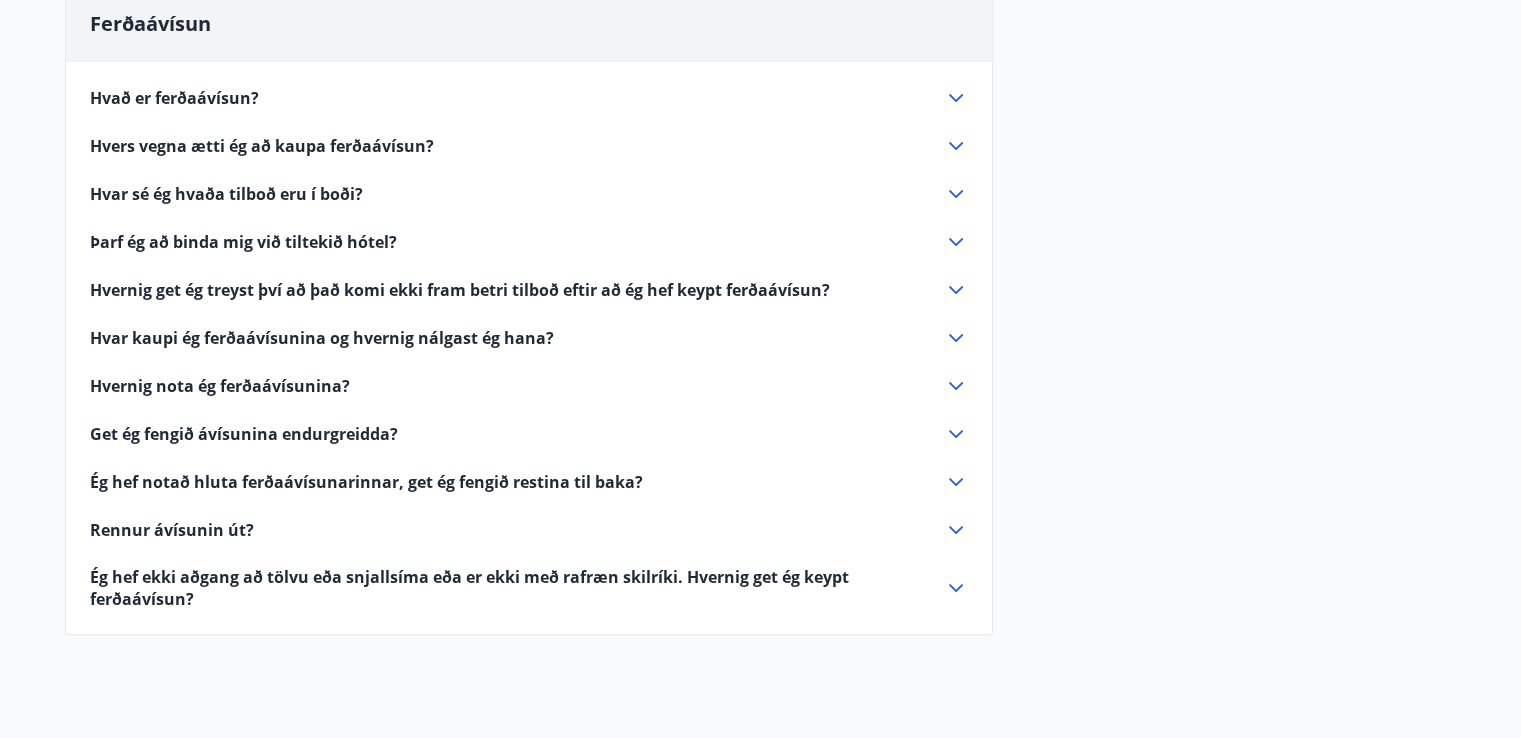 click on "Ég hef ekki aðgang að tölvu eða snjallsíma eða er ekki með rafræn skilríki. Hvernig get ég keypt ferðaávísun?" at bounding box center (505, 588) 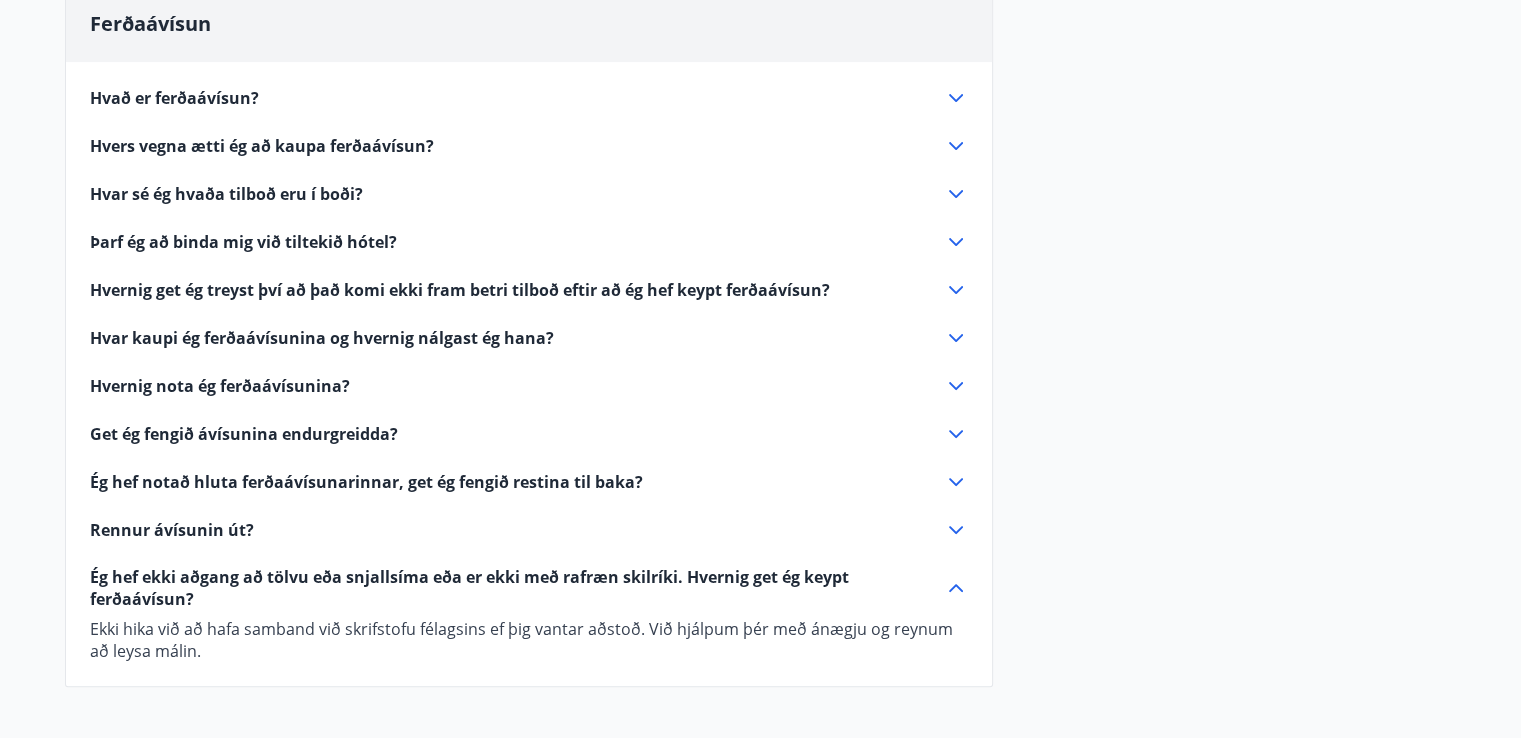 click on "Ég hef ekki aðgang að tölvu eða snjallsíma eða er ekki með rafræn skilríki. Hvernig get ég keypt ferðaávísun?" at bounding box center [505, 588] 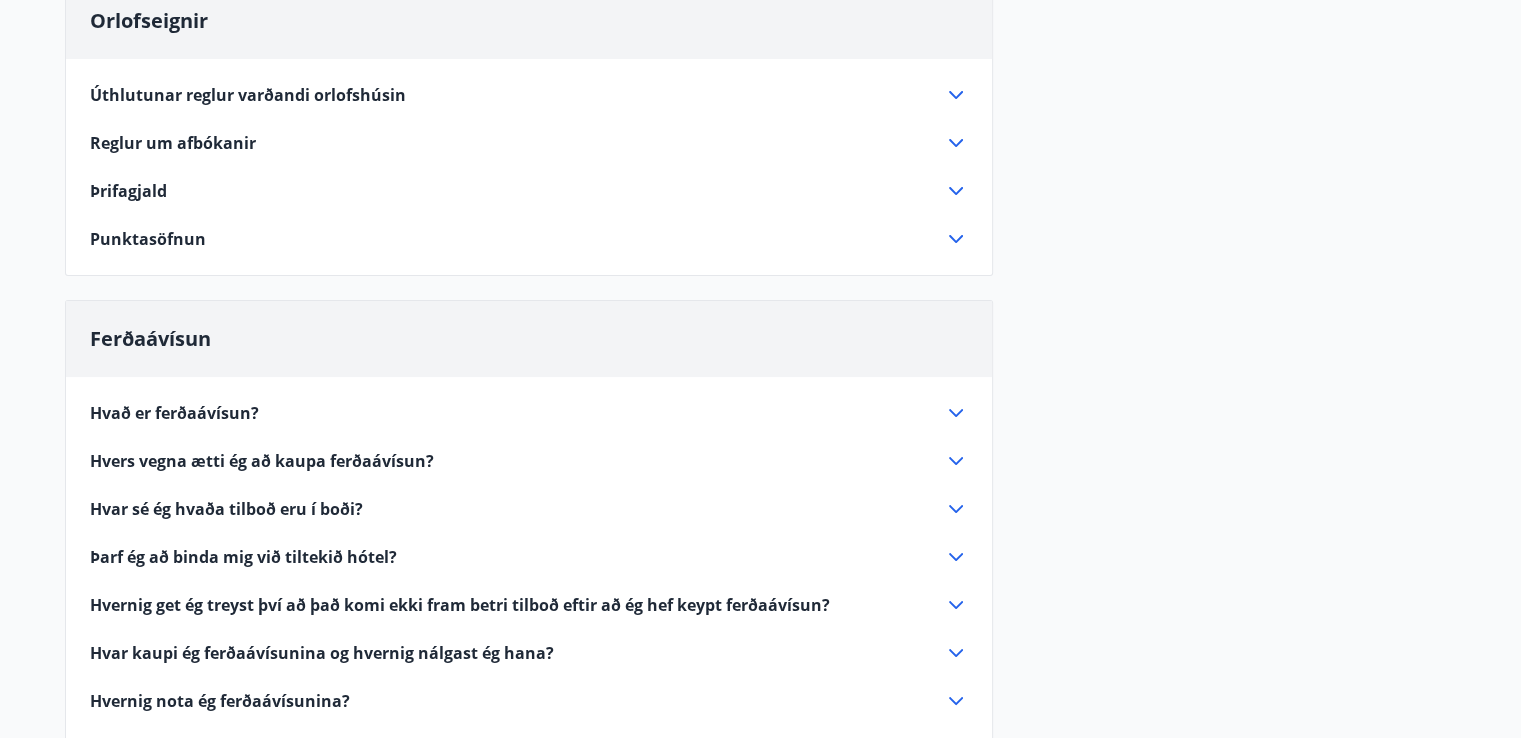 scroll, scrollTop: 0, scrollLeft: 0, axis: both 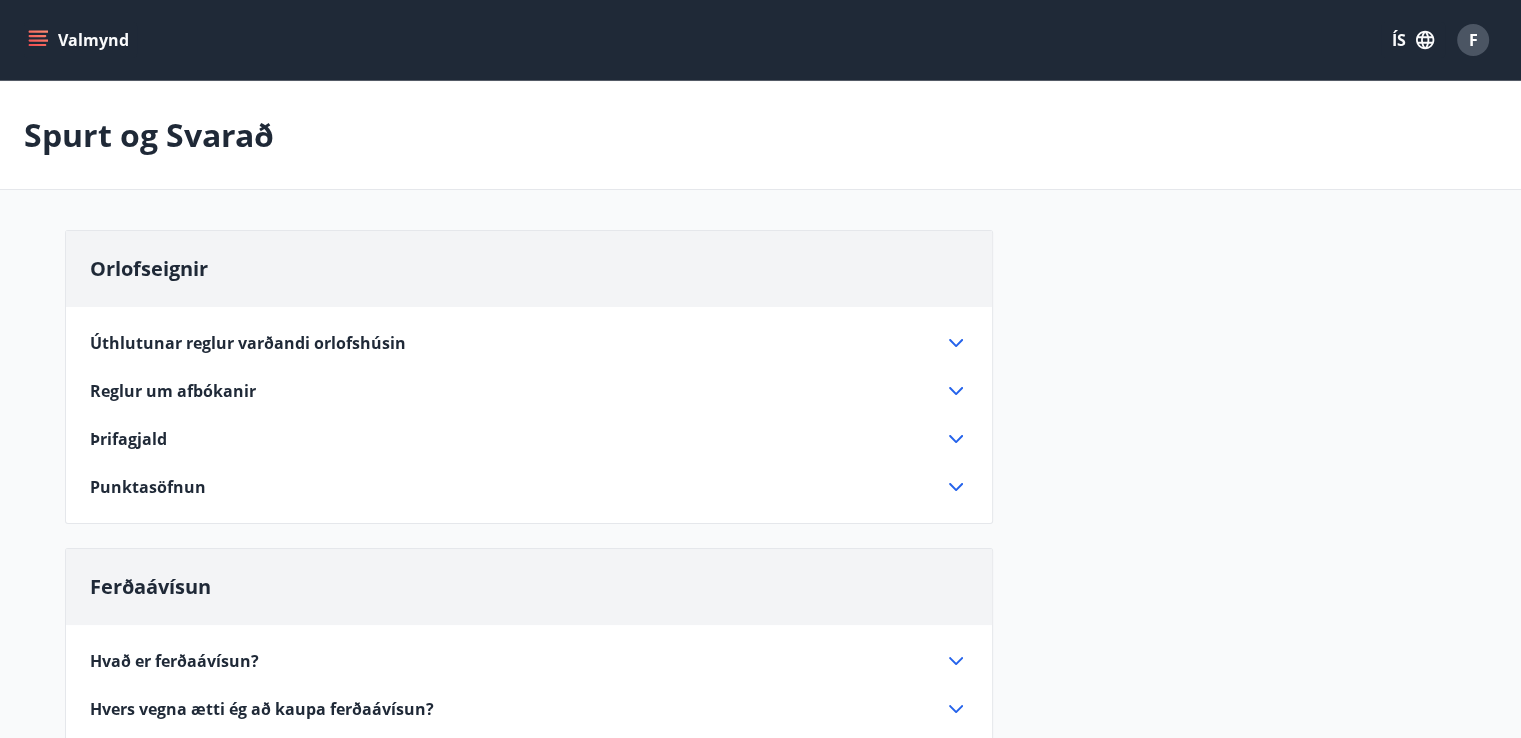 click on "Reglur um afbókanir" at bounding box center [173, 391] 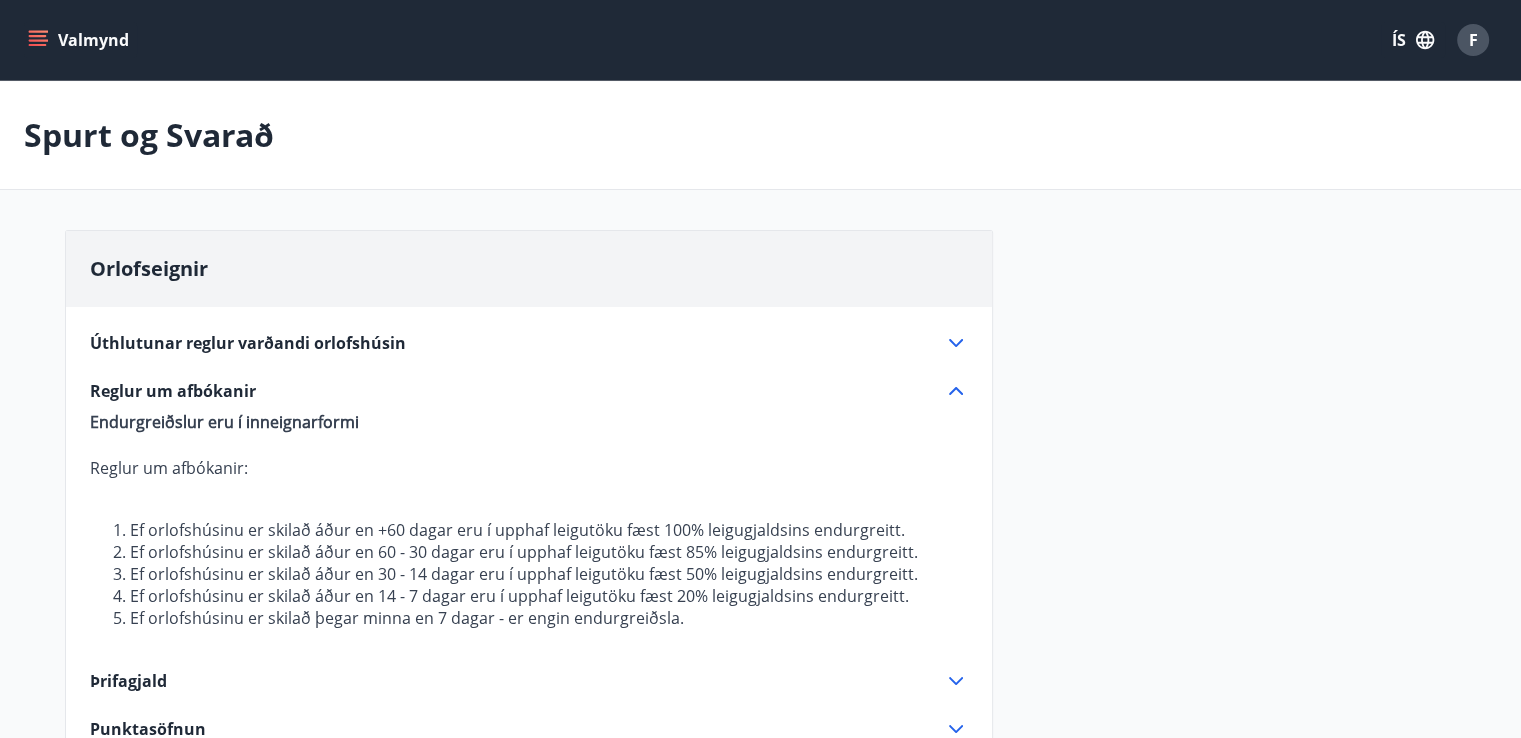 click on "Reglur um afbókanir" at bounding box center [173, 391] 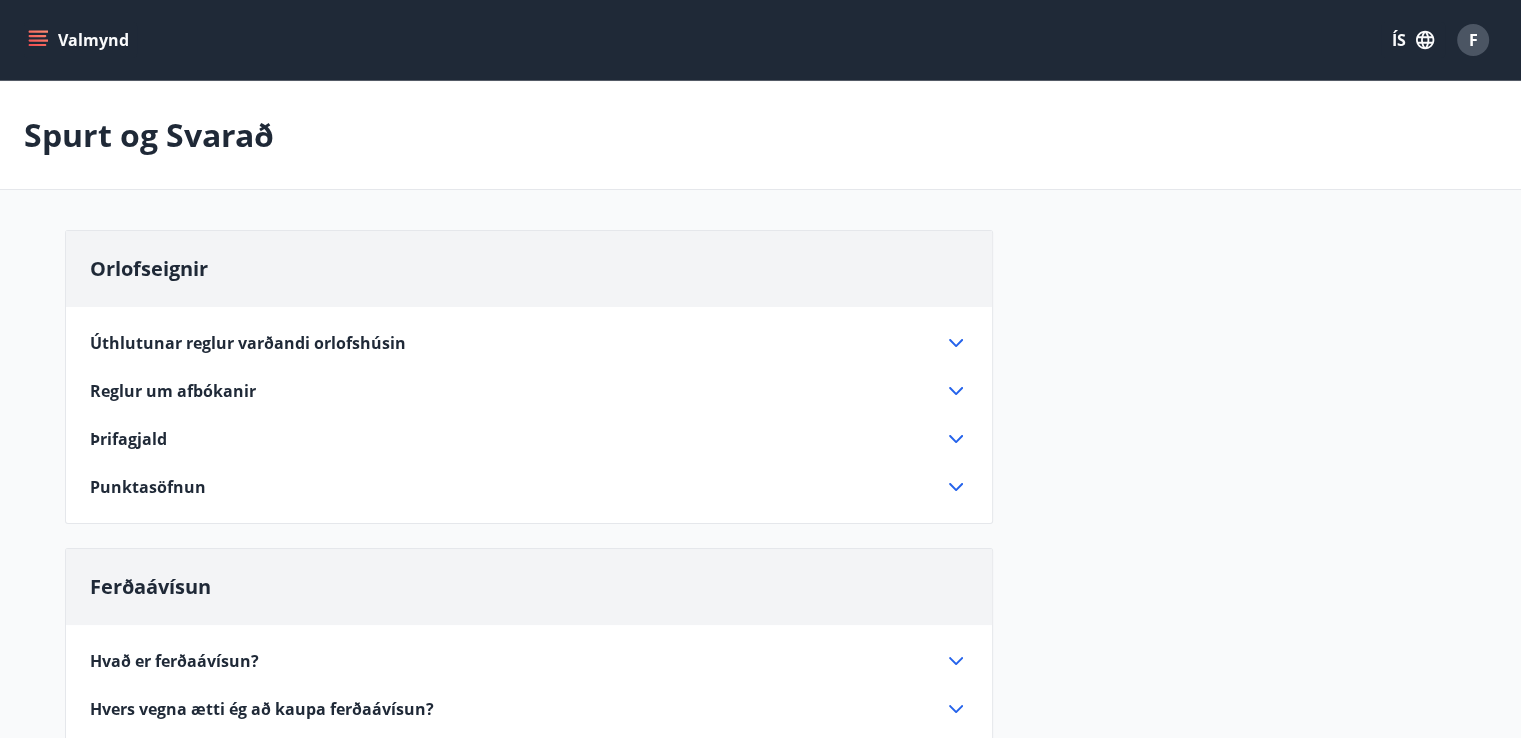 click on "Reglur um afbókanir" at bounding box center (173, 391) 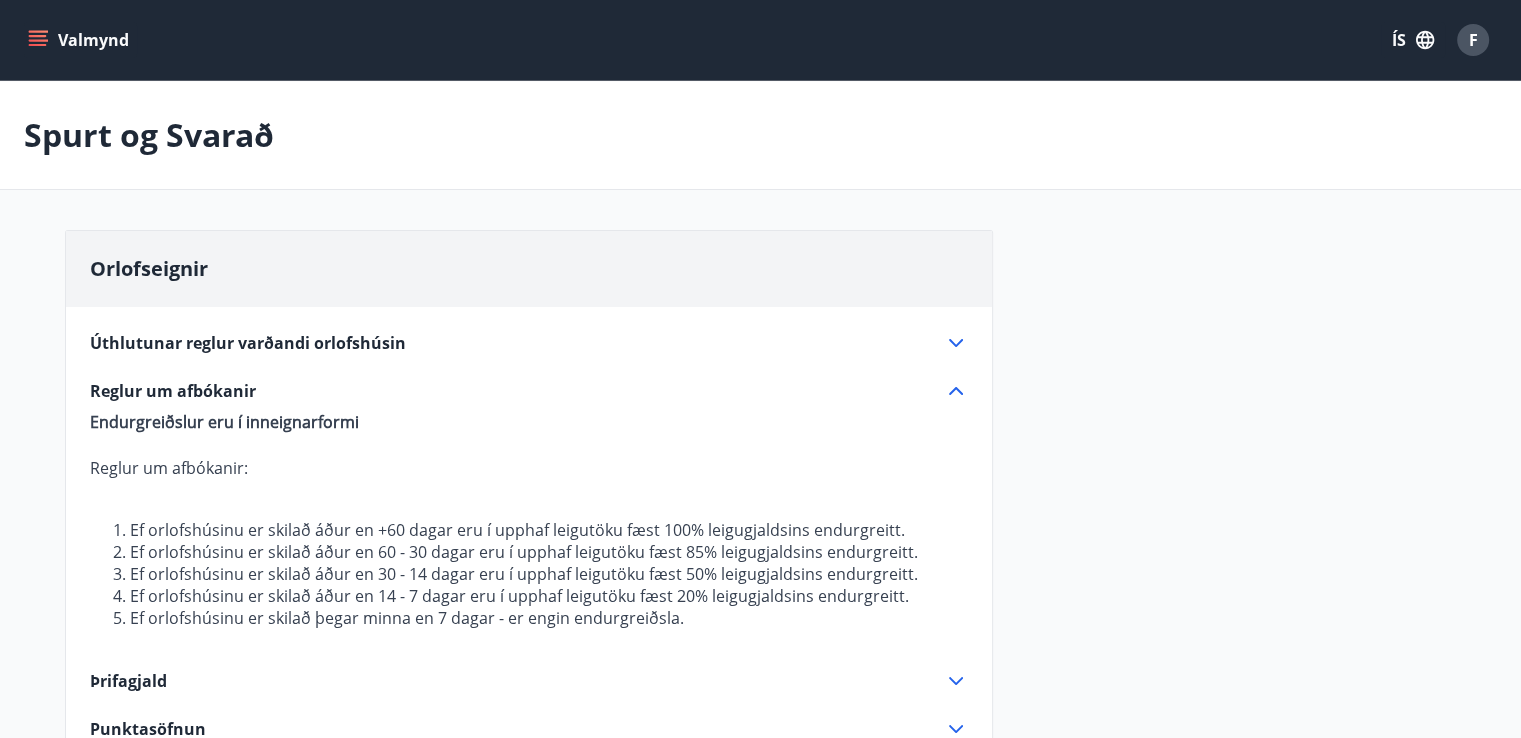 click on "Reglur um afbókanir" at bounding box center [173, 391] 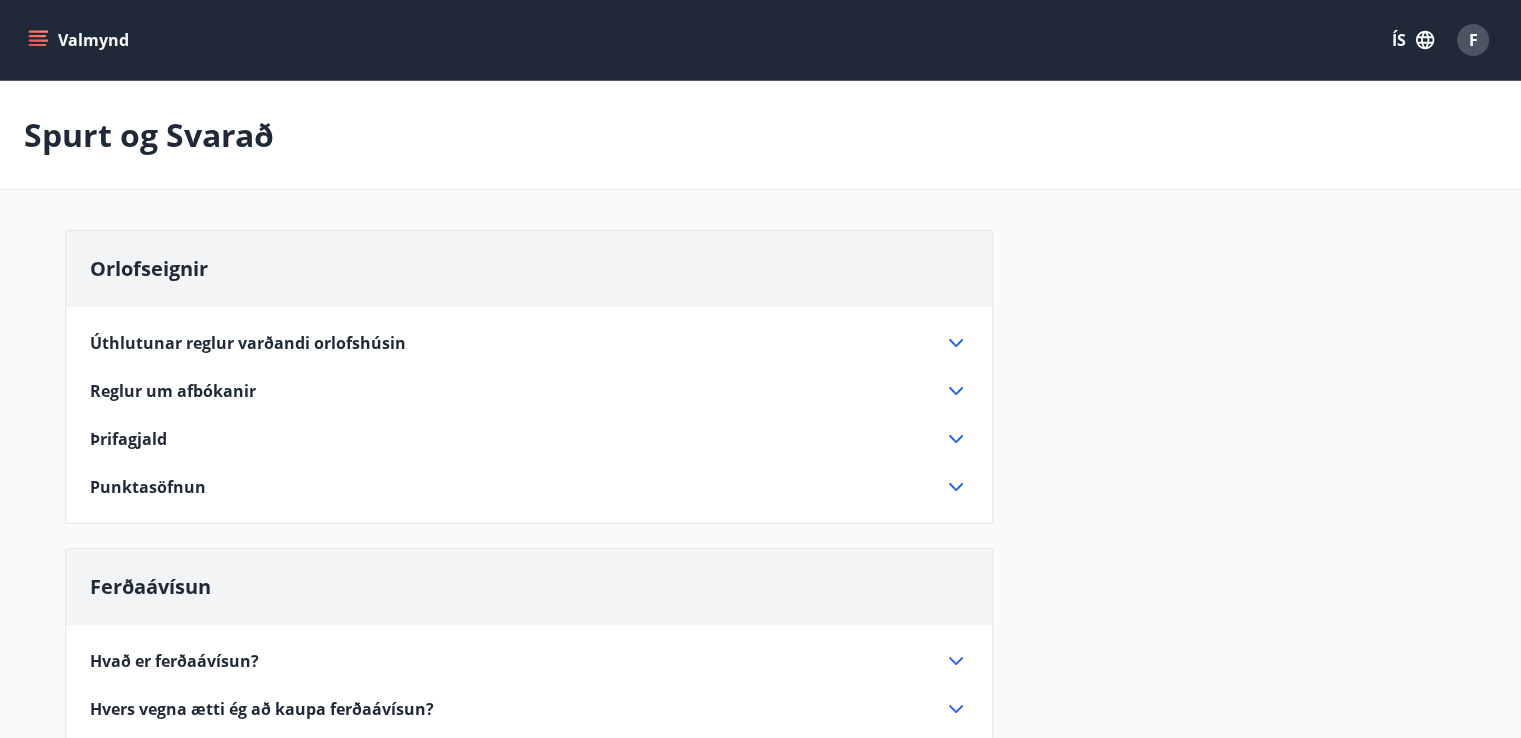 click on "Þrifagjald" at bounding box center [517, 439] 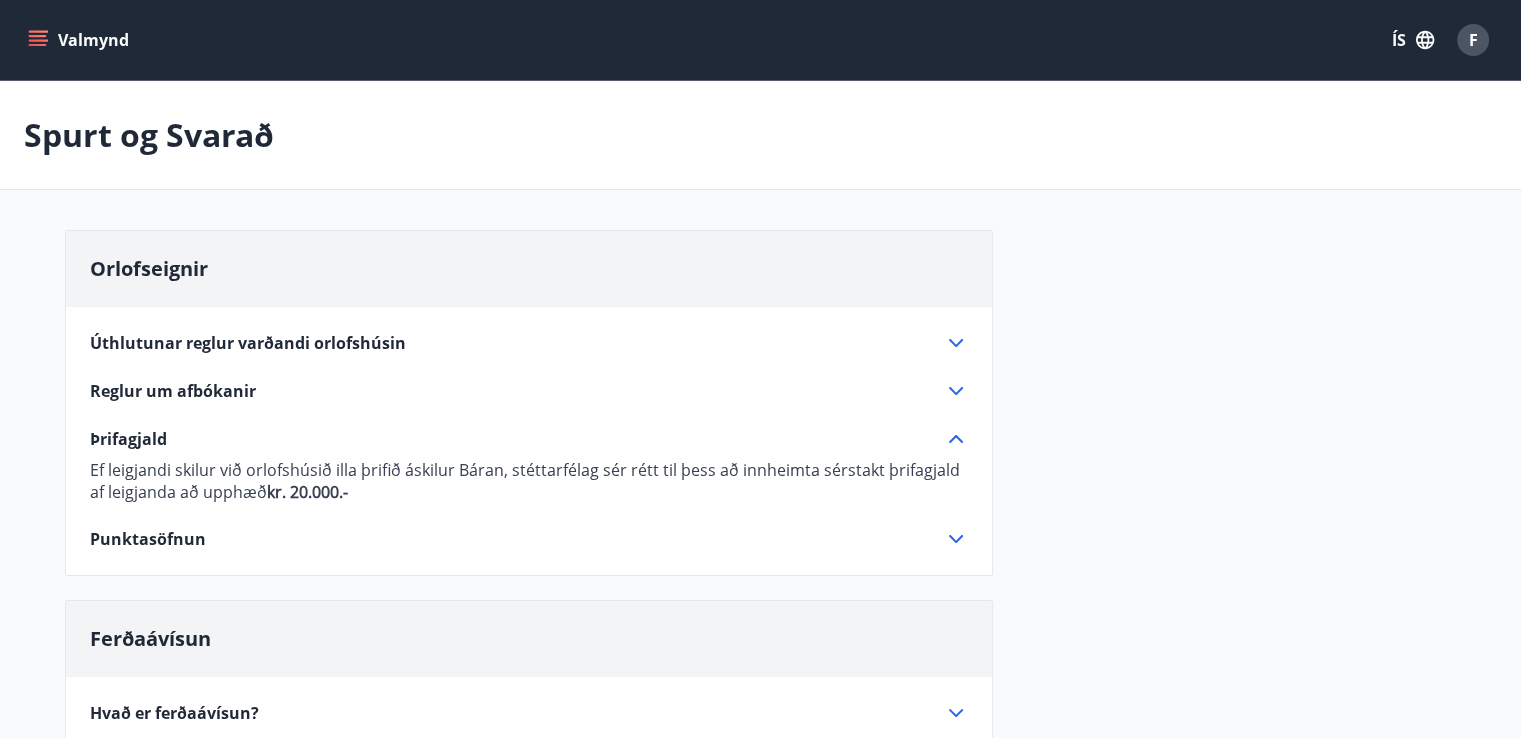 click on "Þrifagjald" at bounding box center [517, 439] 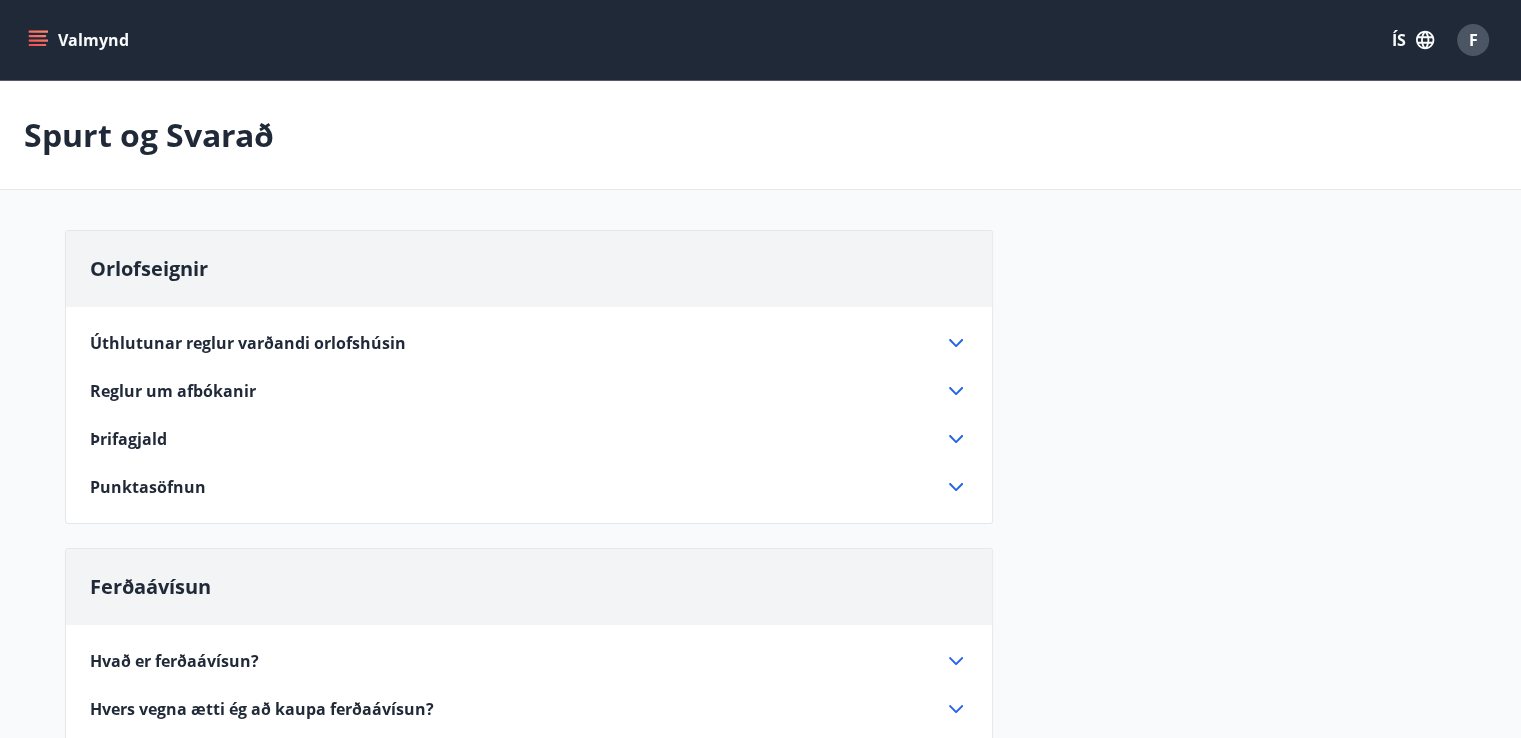 click on "Punktasöfnun" at bounding box center [517, 487] 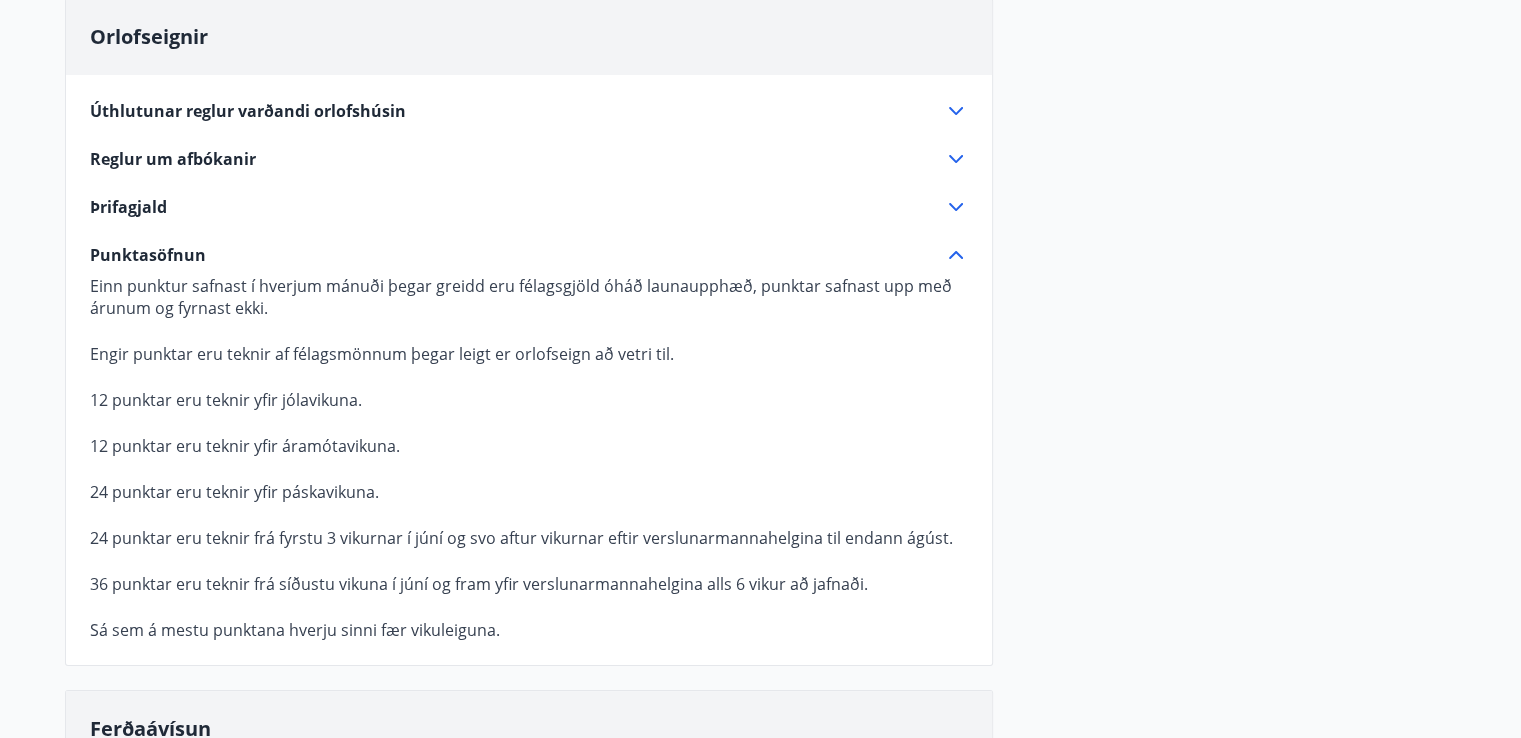 scroll, scrollTop: 0, scrollLeft: 0, axis: both 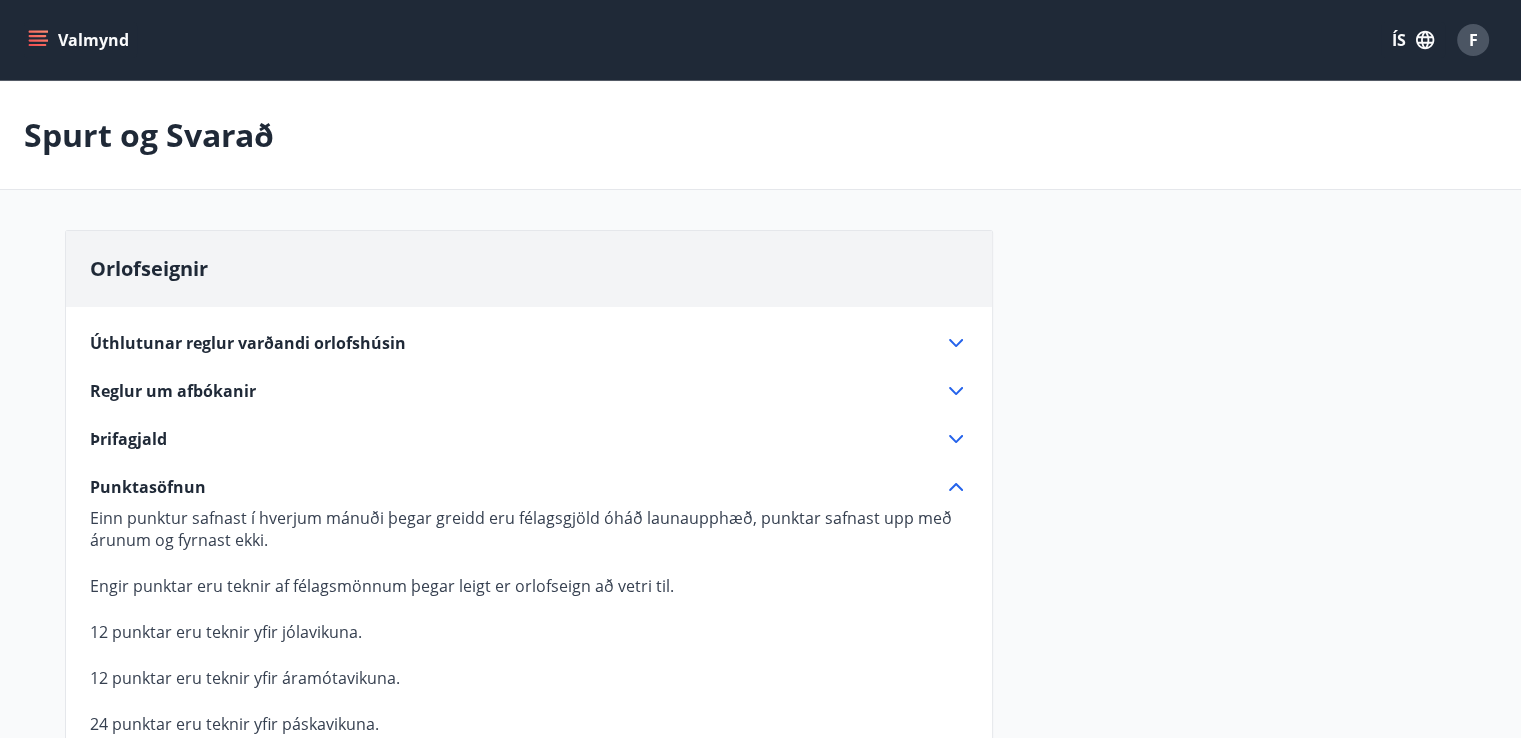 click on "Valmynd" at bounding box center (80, 40) 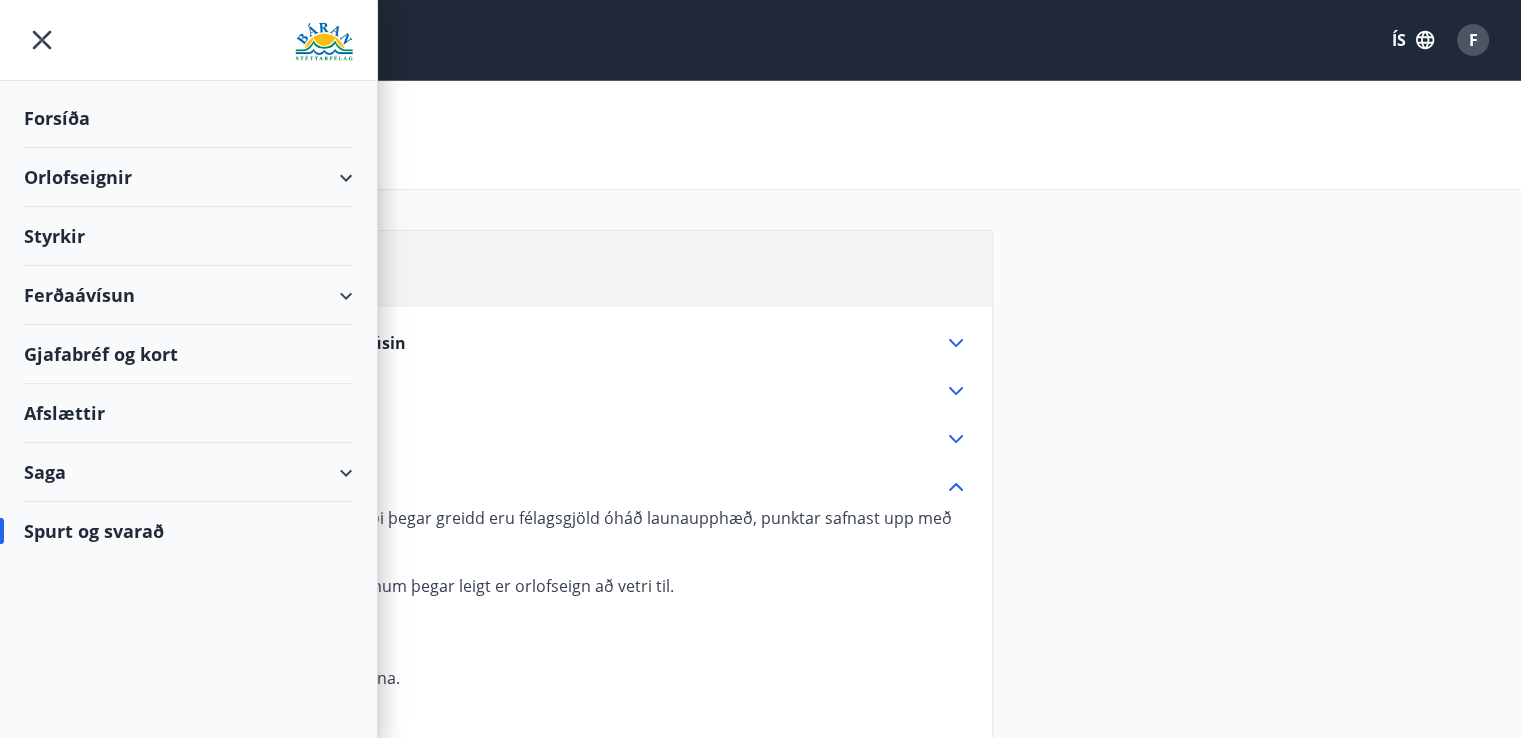 click on "Orlofseignir" at bounding box center [188, 177] 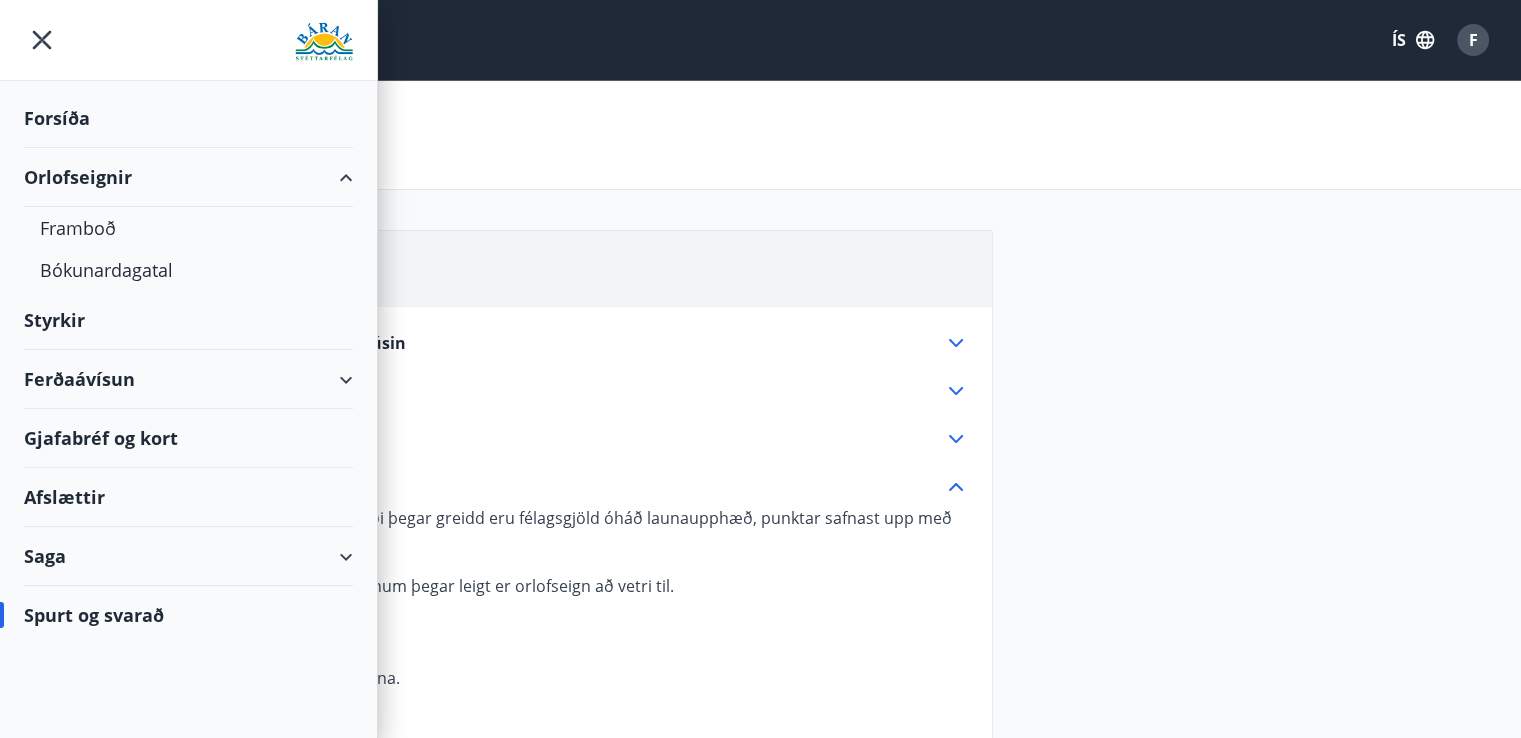 click on "Orlofseignir" at bounding box center (188, 177) 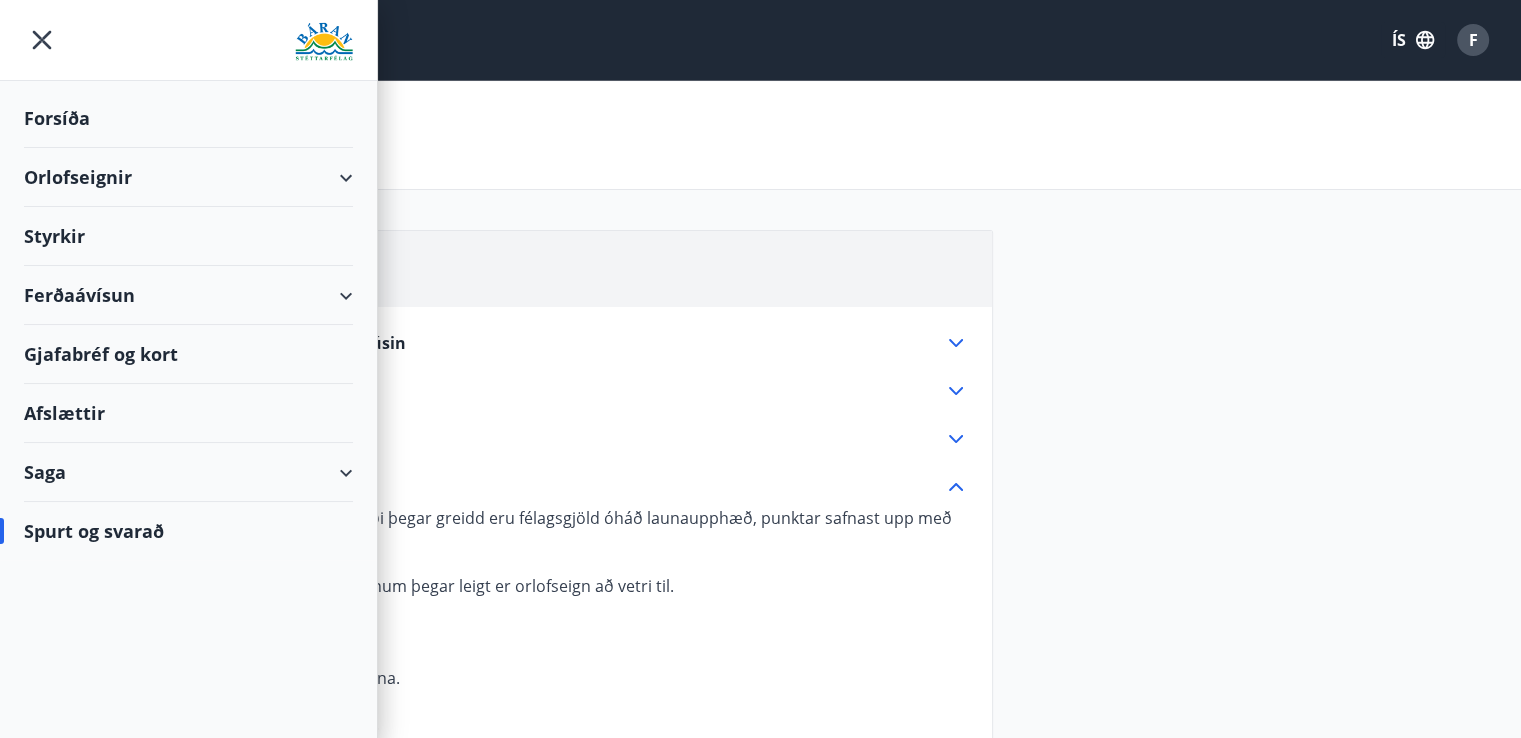 click on "Orlofseignir" at bounding box center (188, 177) 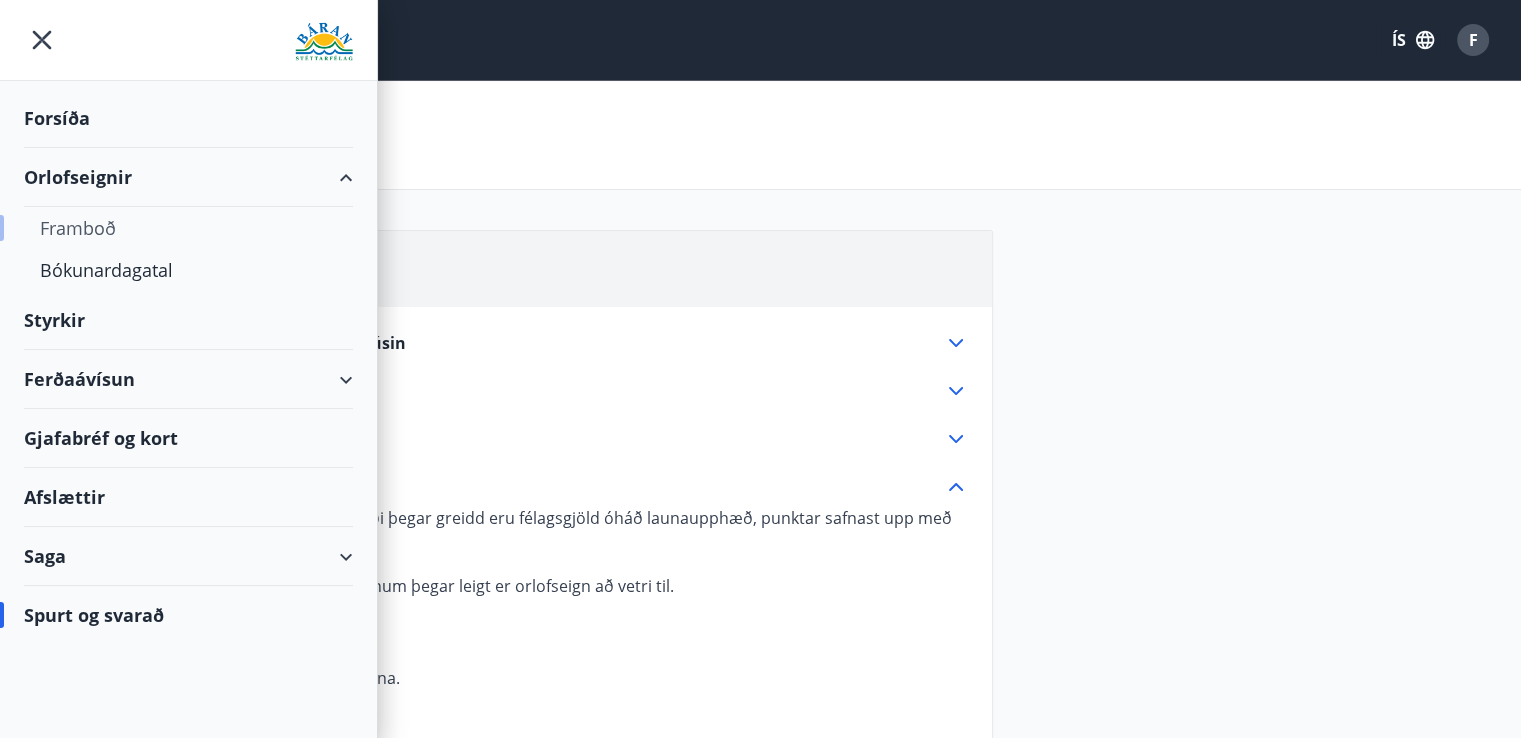 click on "Framboð" at bounding box center [188, 228] 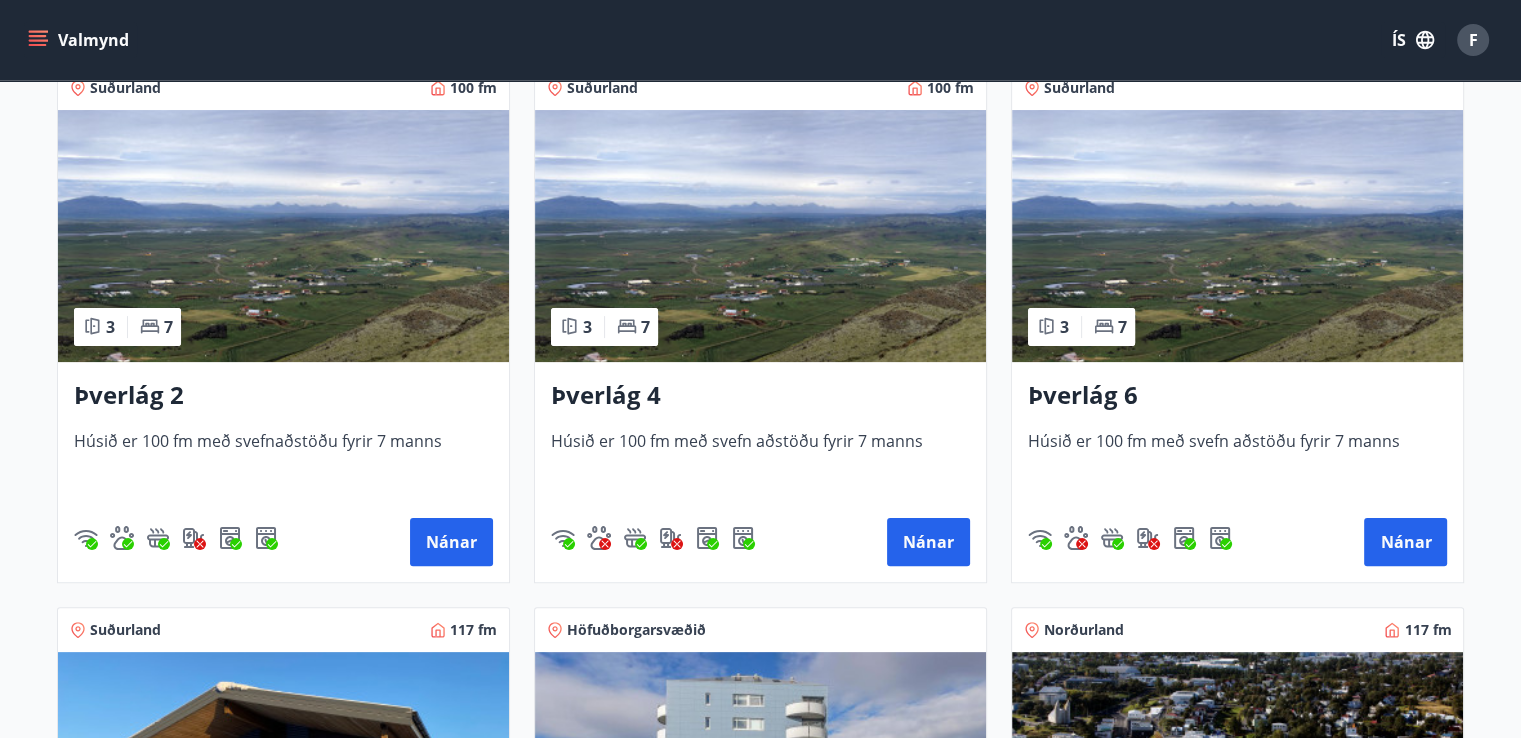 scroll, scrollTop: 392, scrollLeft: 0, axis: vertical 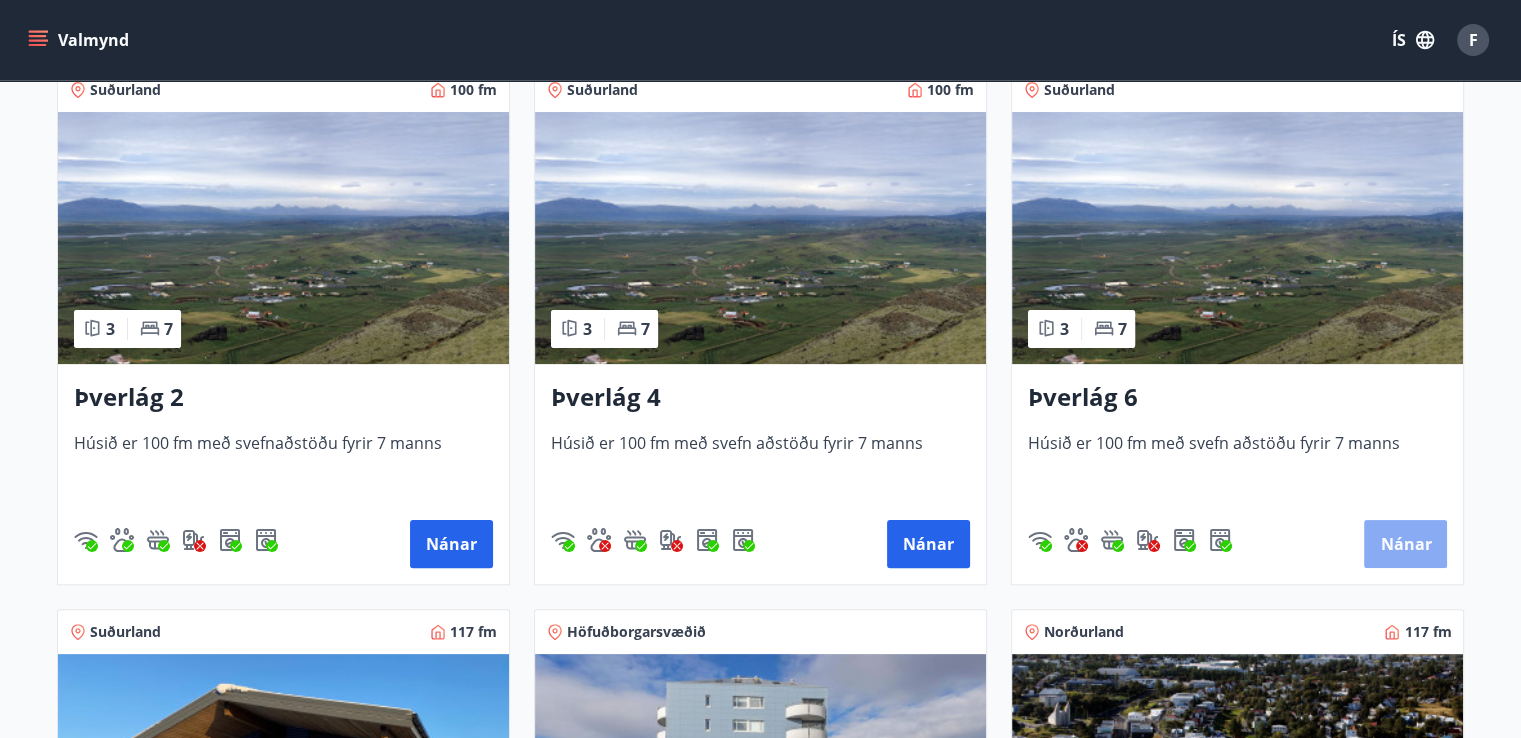 click on "Nánar" at bounding box center (451, 544) 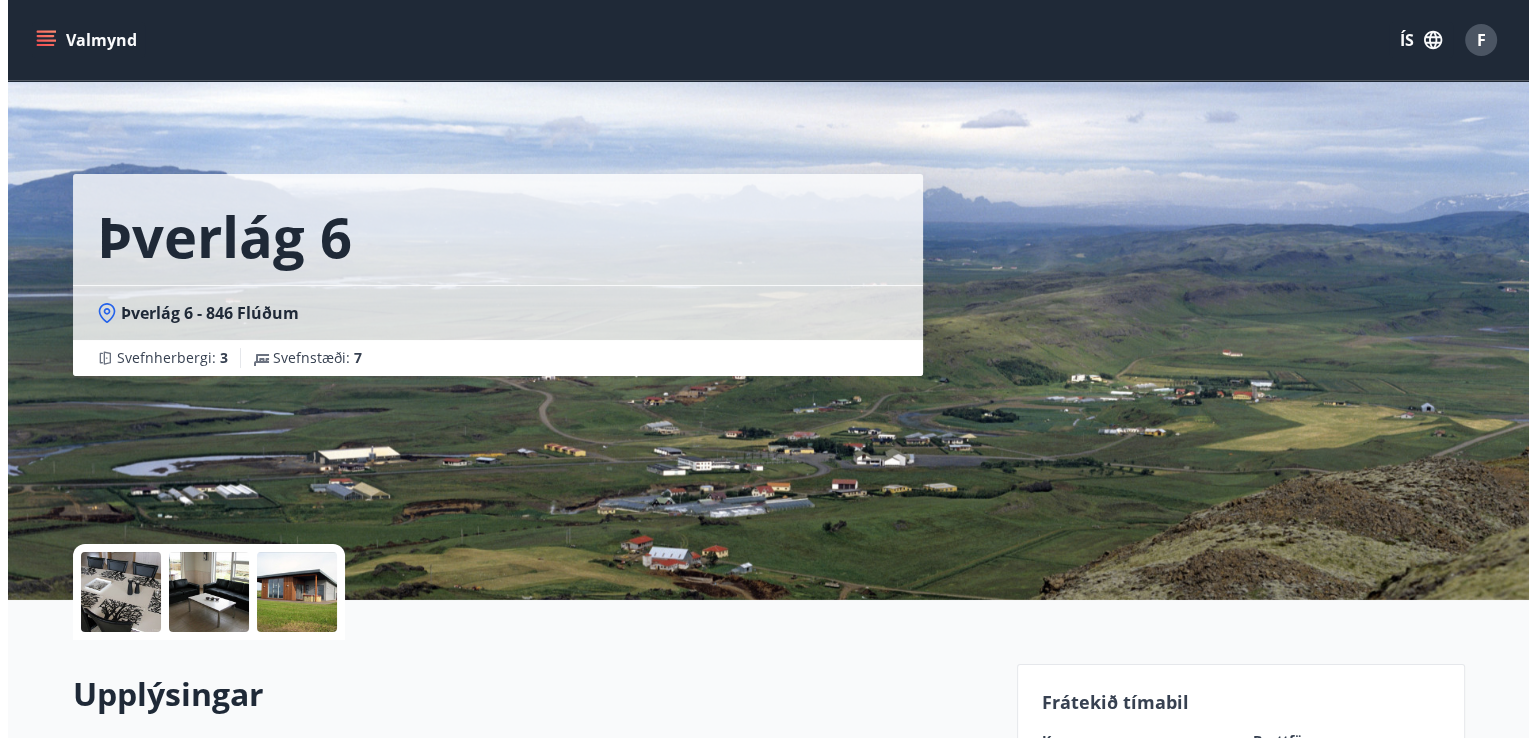scroll, scrollTop: 272, scrollLeft: 0, axis: vertical 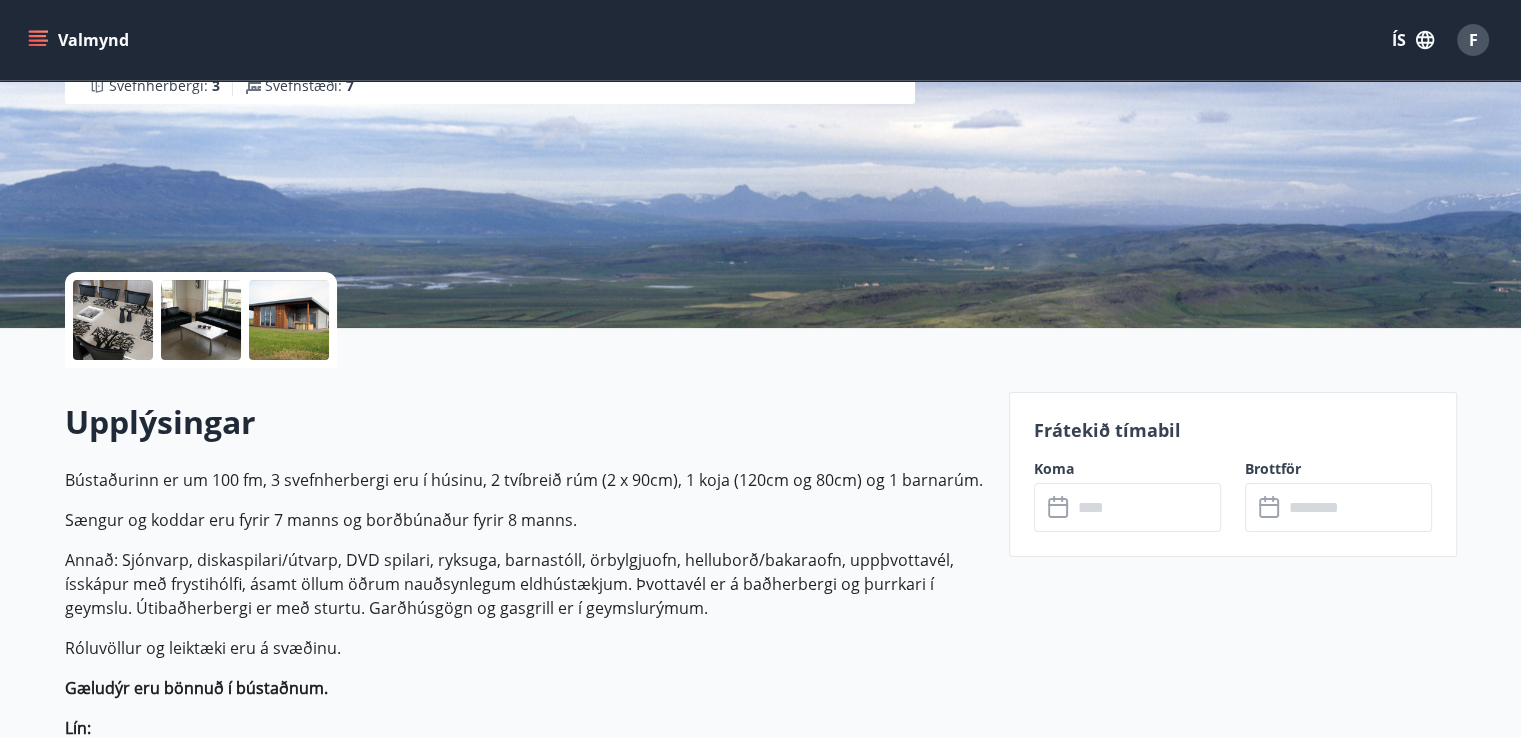 click at bounding box center (289, 320) 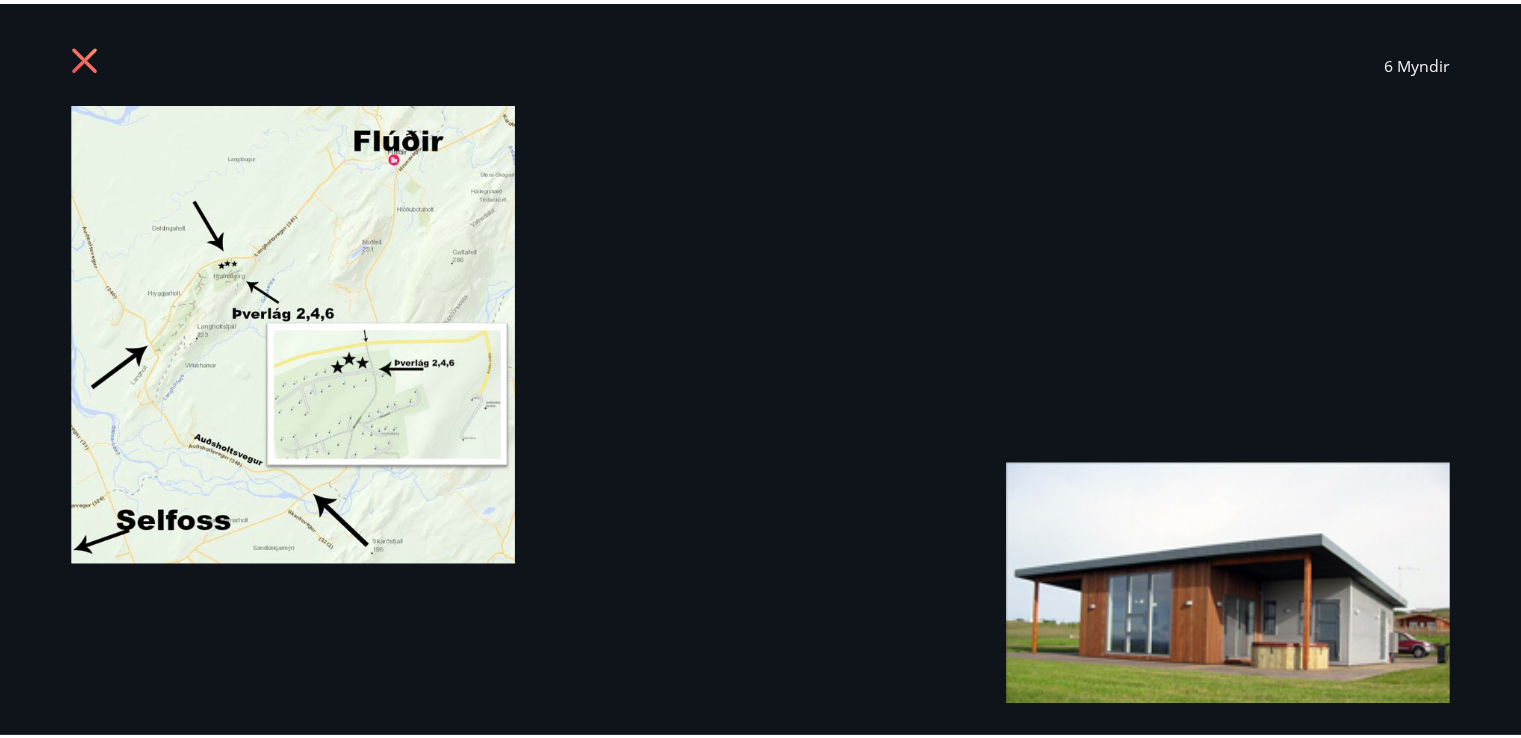 scroll, scrollTop: 0, scrollLeft: 0, axis: both 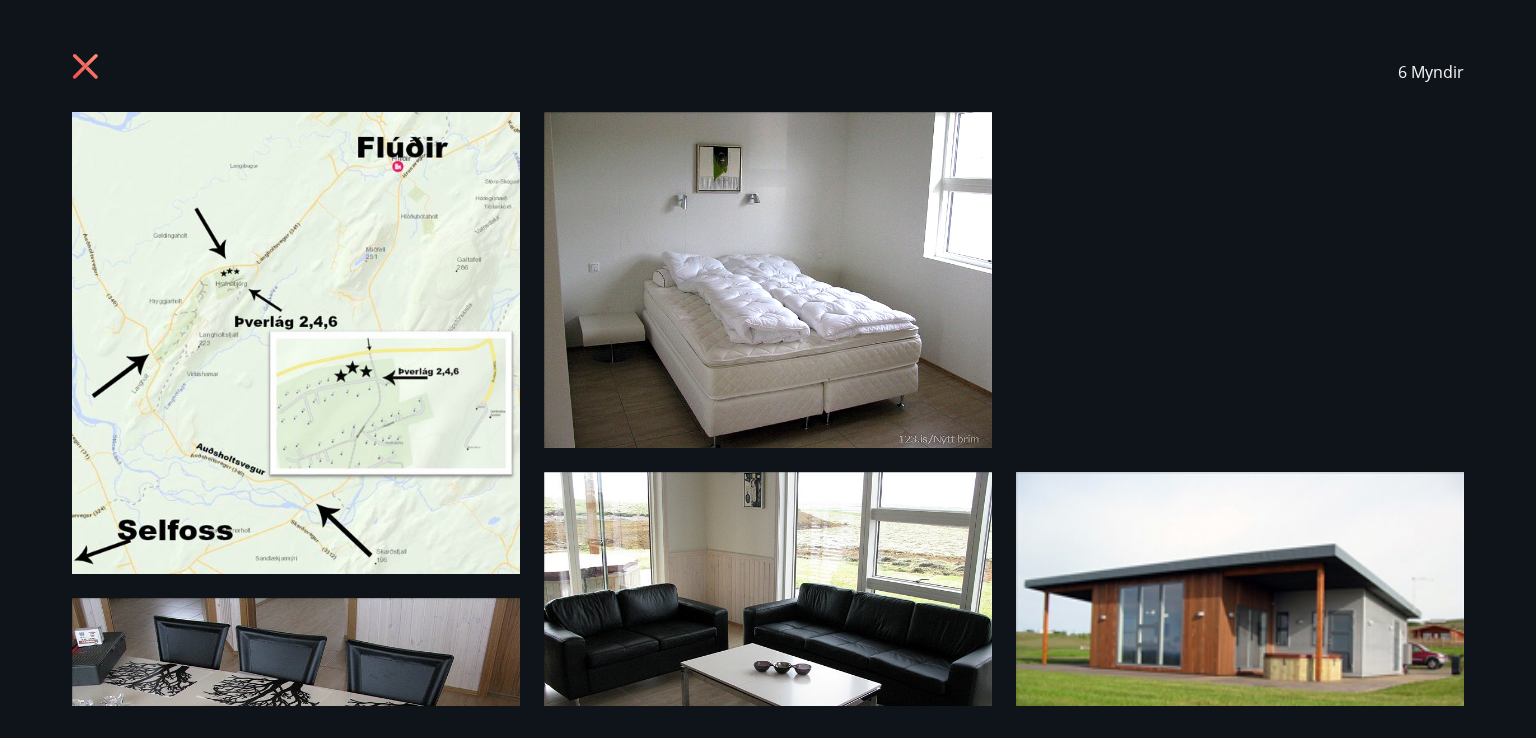 click on "6   Myndir" at bounding box center (768, 72) 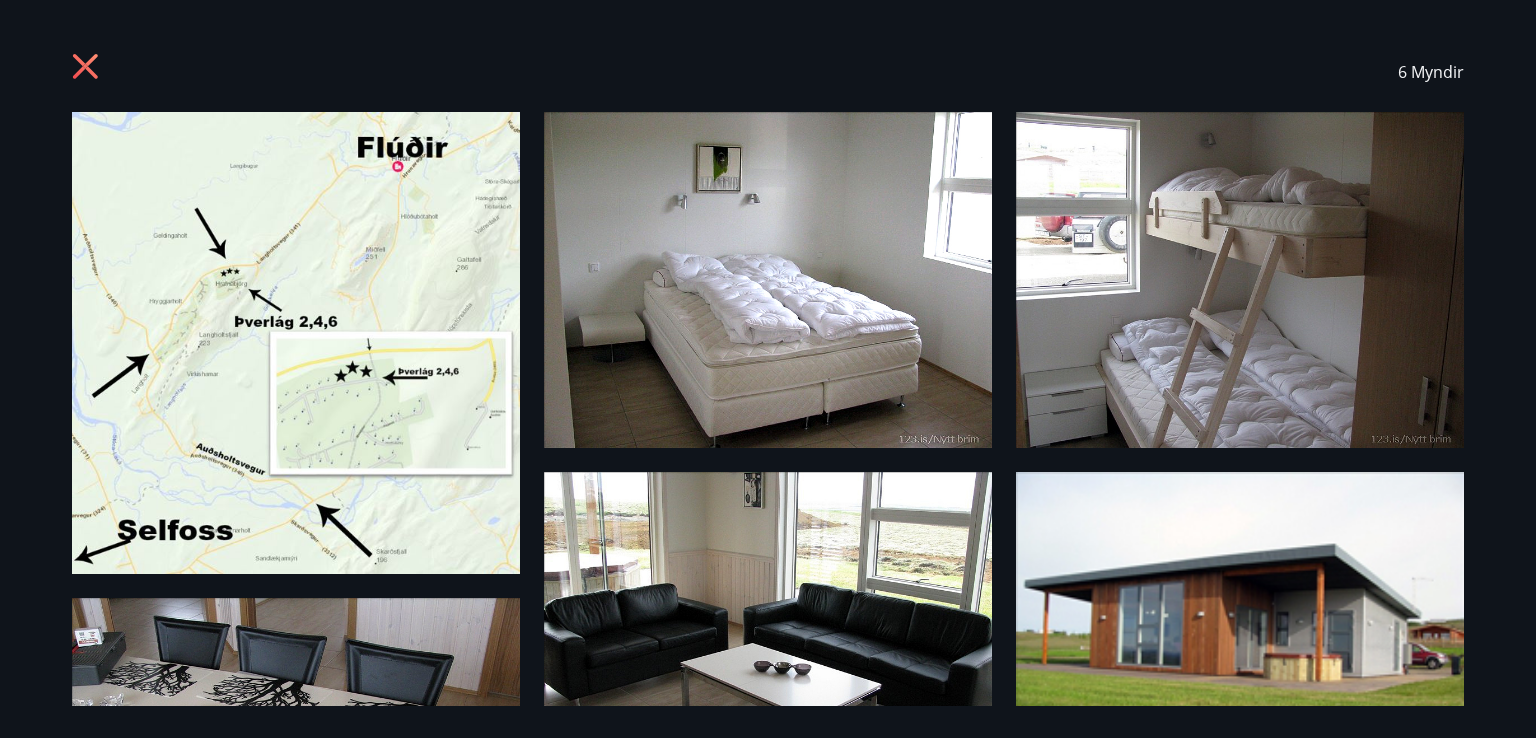 click at bounding box center (88, 69) 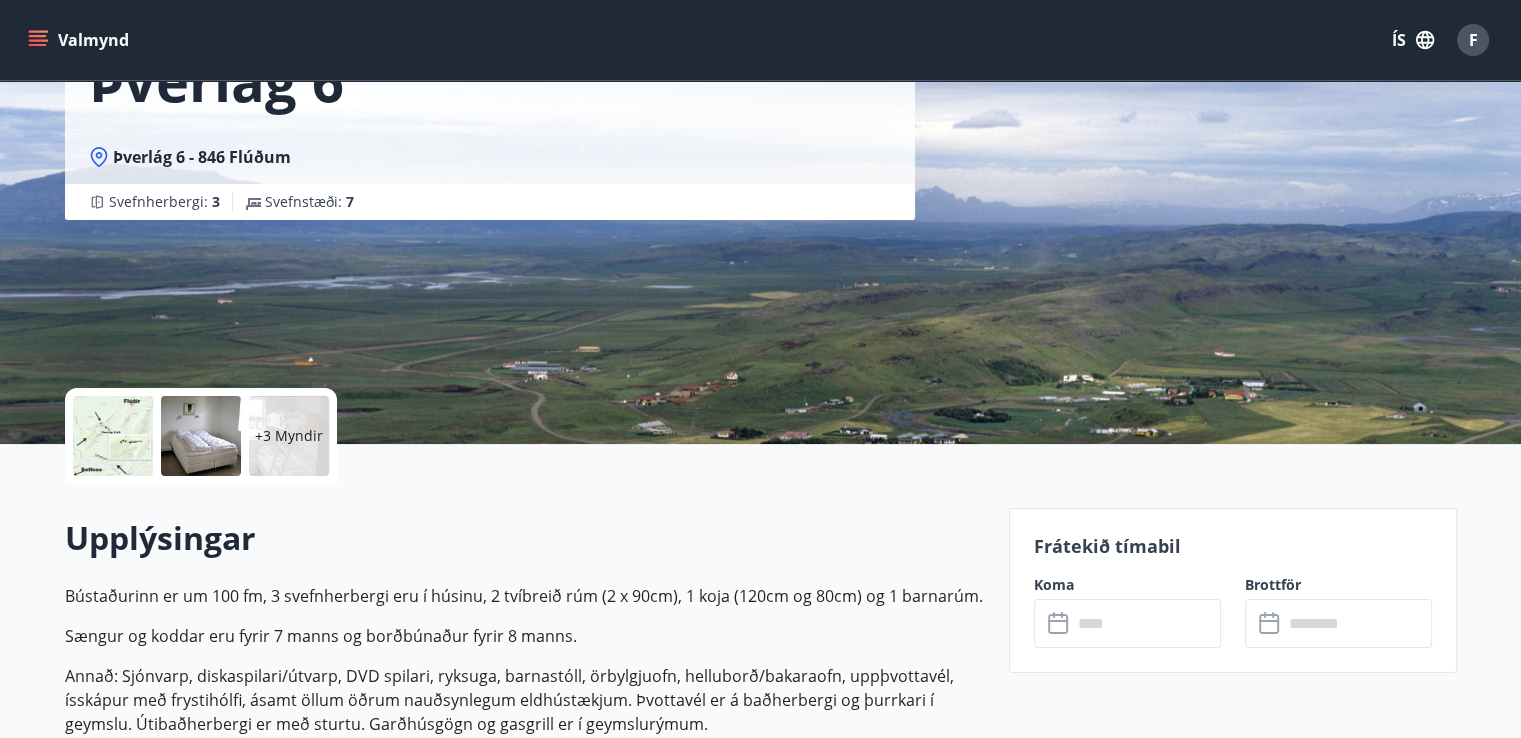 scroll, scrollTop: 0, scrollLeft: 0, axis: both 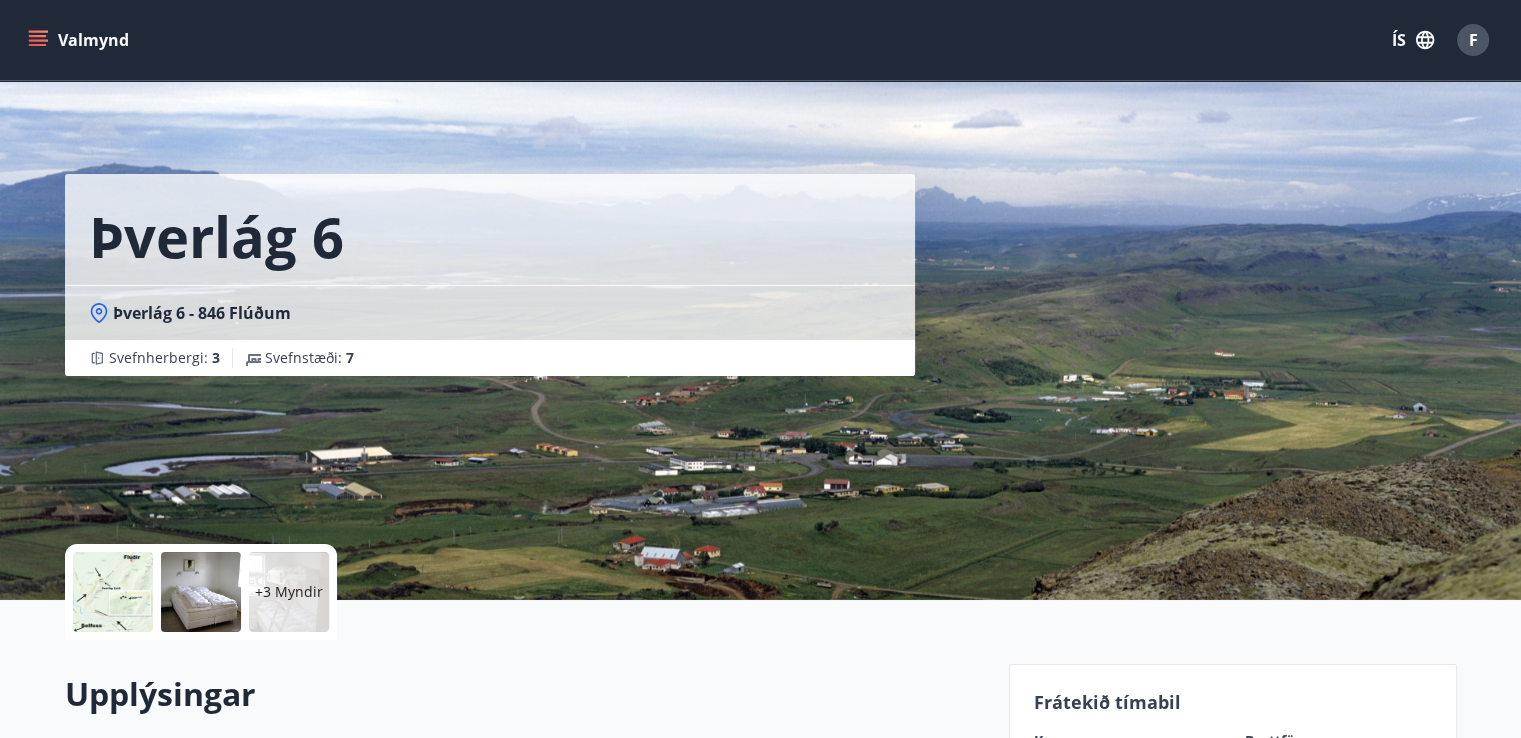 click on "Valmynd" at bounding box center [80, 40] 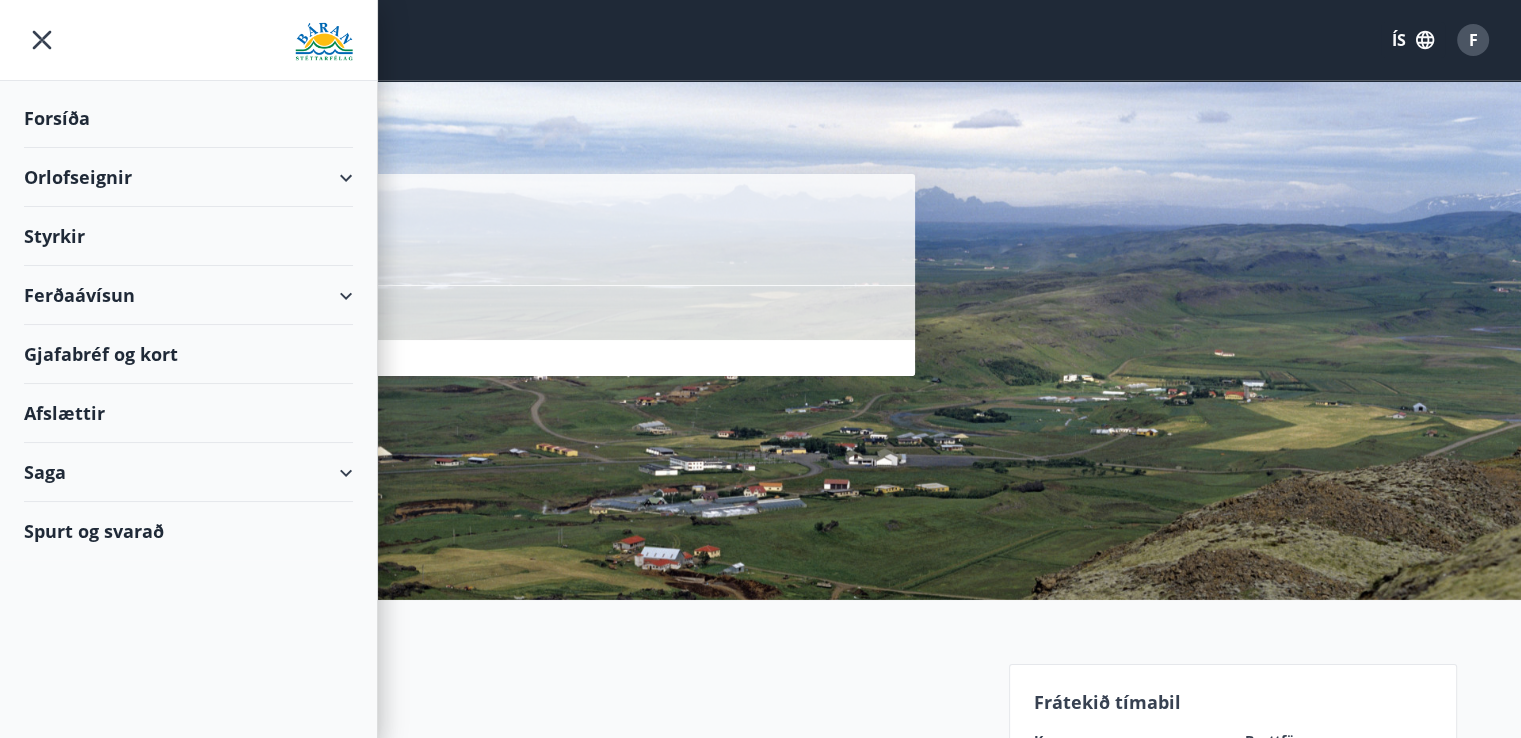 click on "Ferðaávísun" at bounding box center [188, 295] 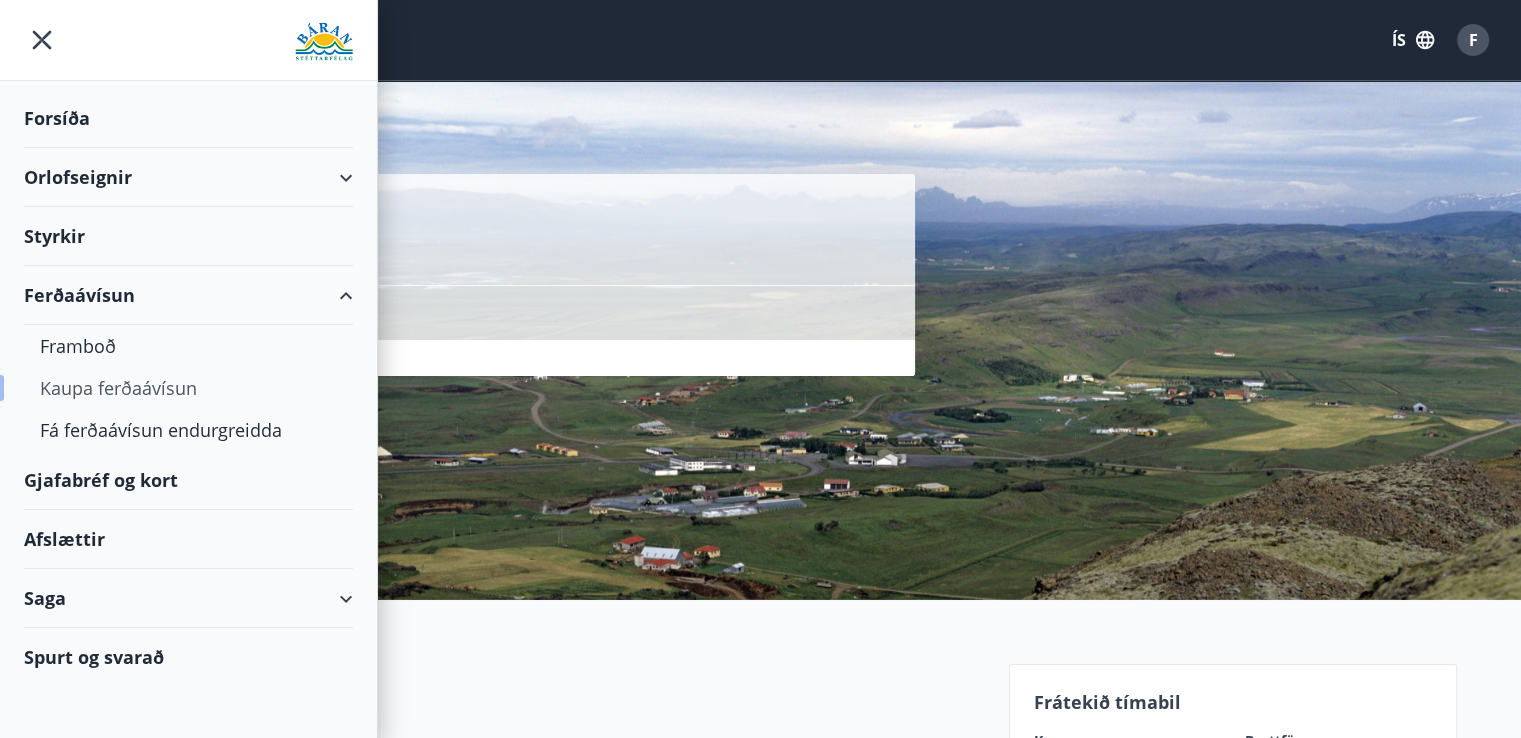 click on "Kaupa ferðaávísun" at bounding box center [188, 388] 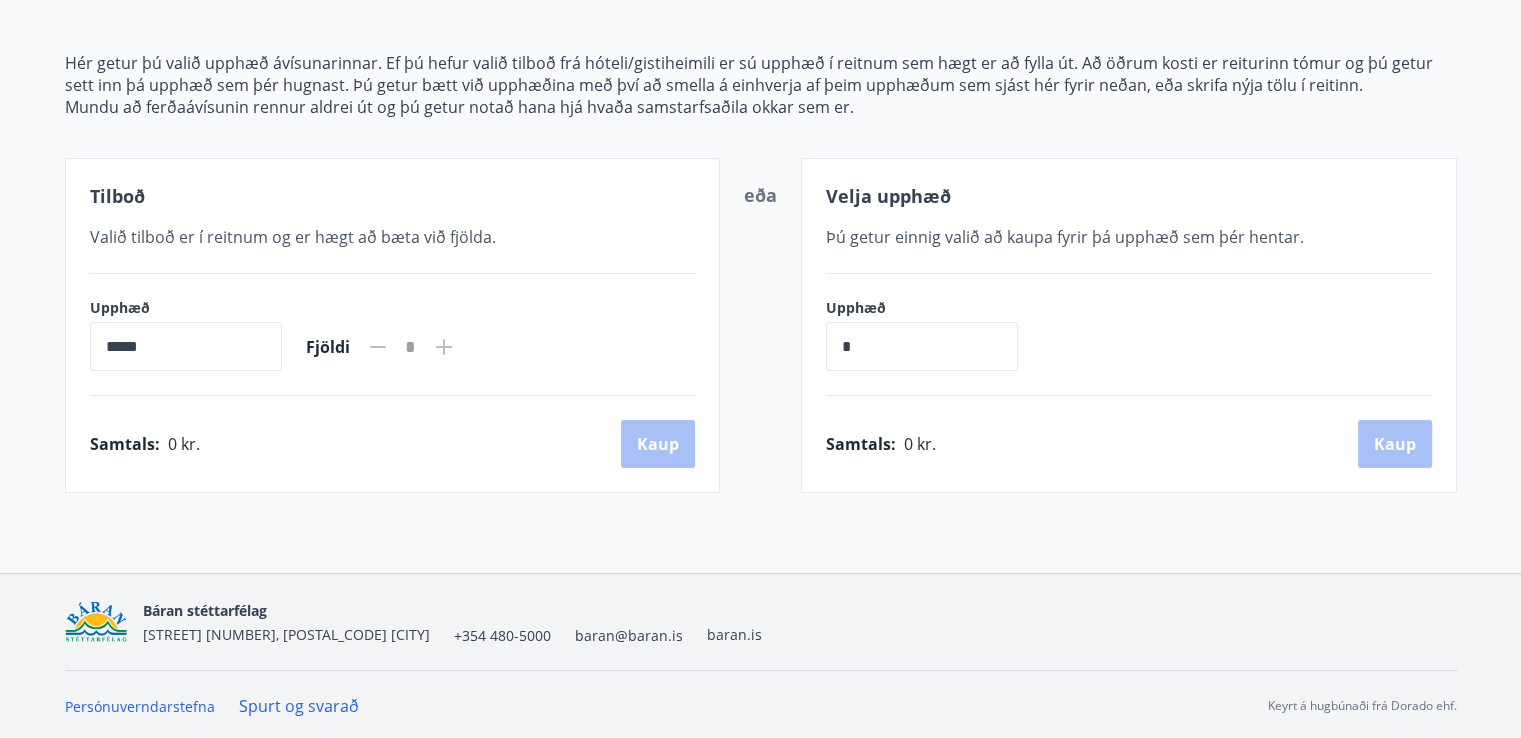 scroll, scrollTop: 0, scrollLeft: 0, axis: both 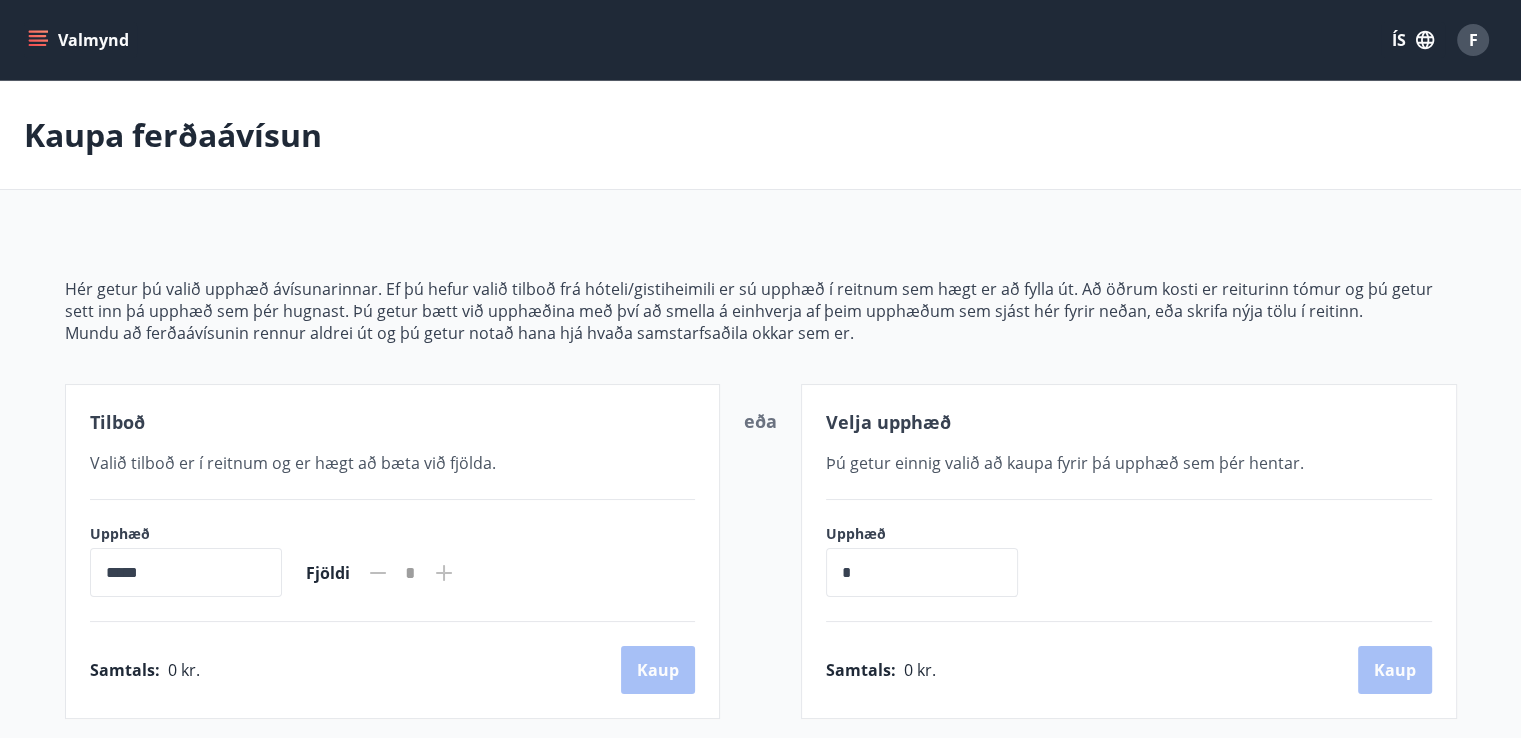 click on "Valmynd" at bounding box center (80, 40) 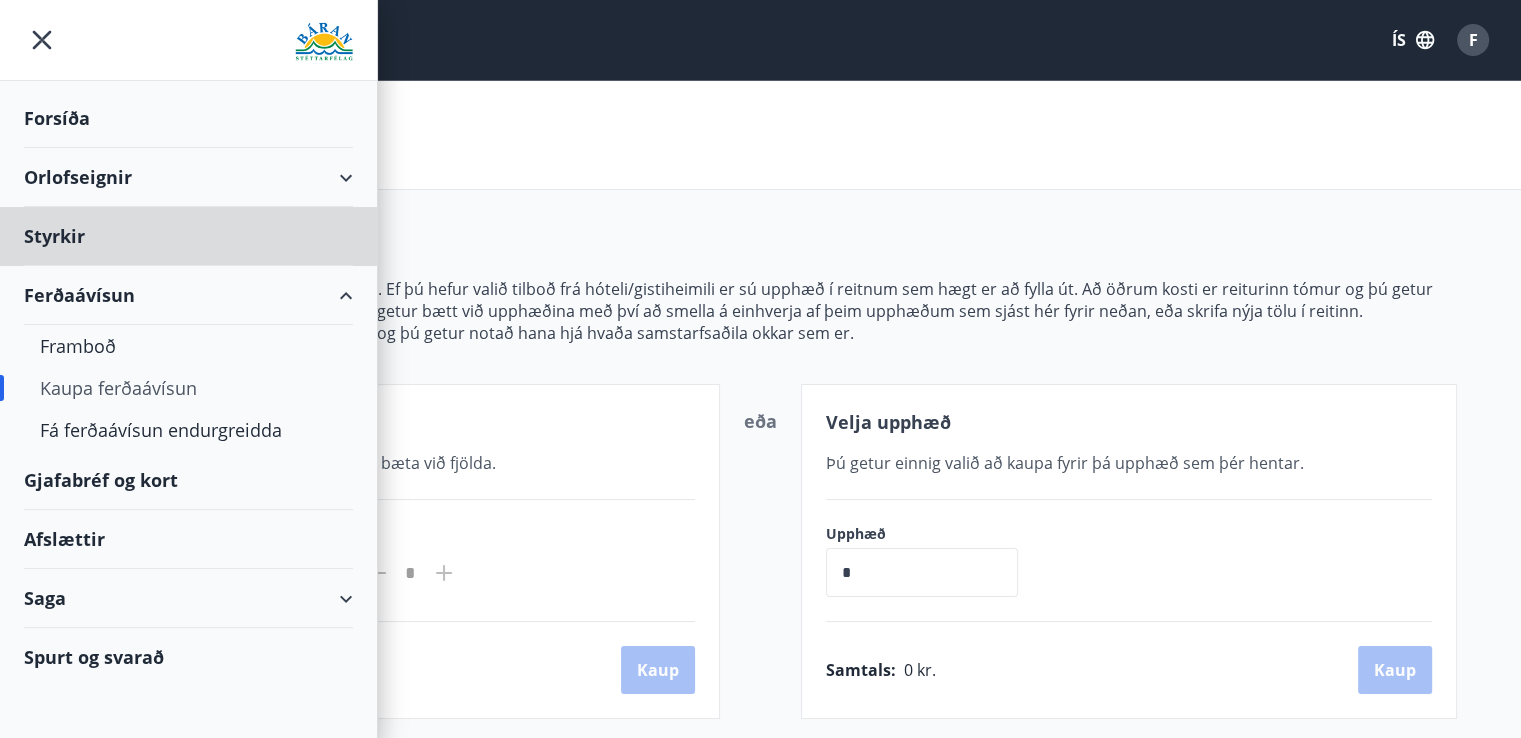 click on "Forsíða" at bounding box center (188, 118) 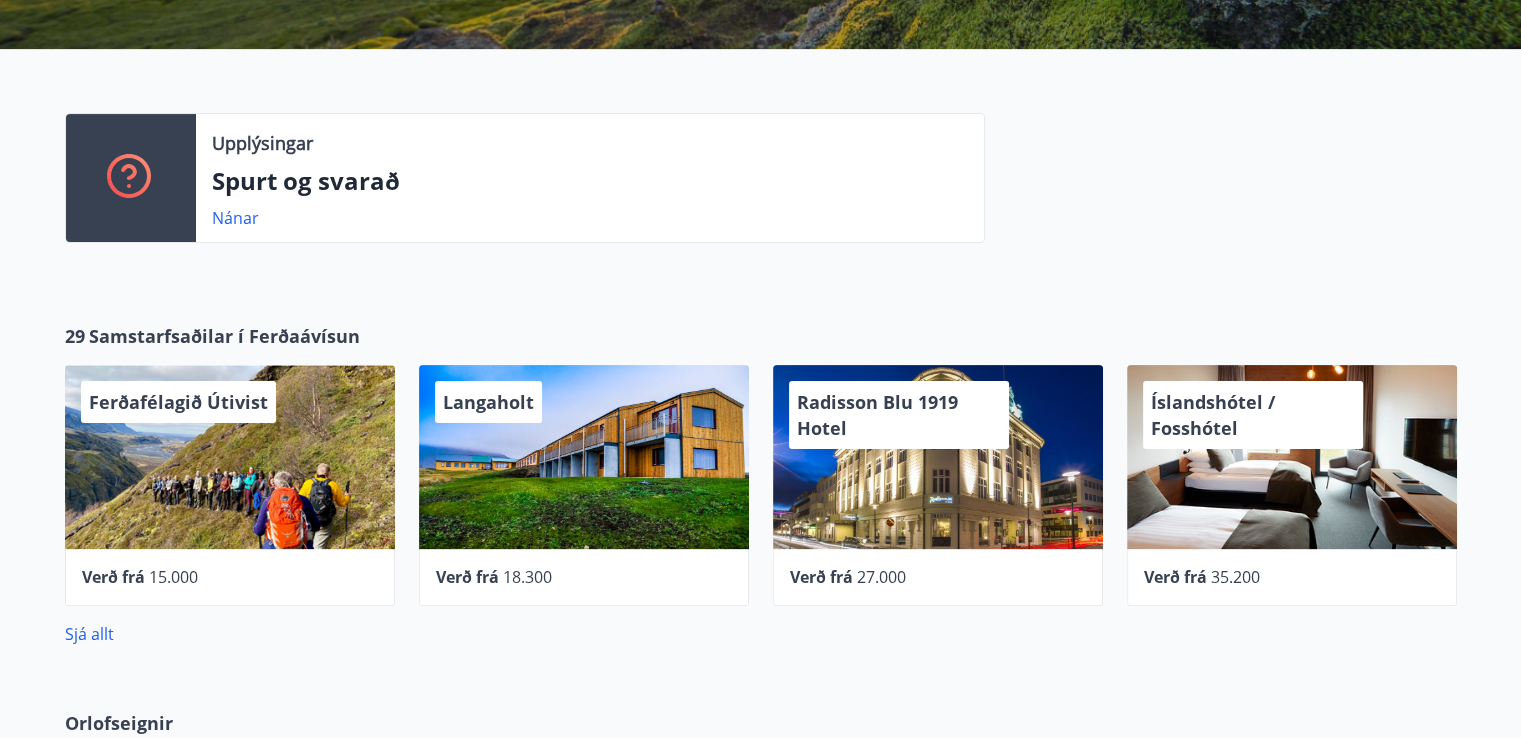 scroll, scrollTop: 0, scrollLeft: 0, axis: both 